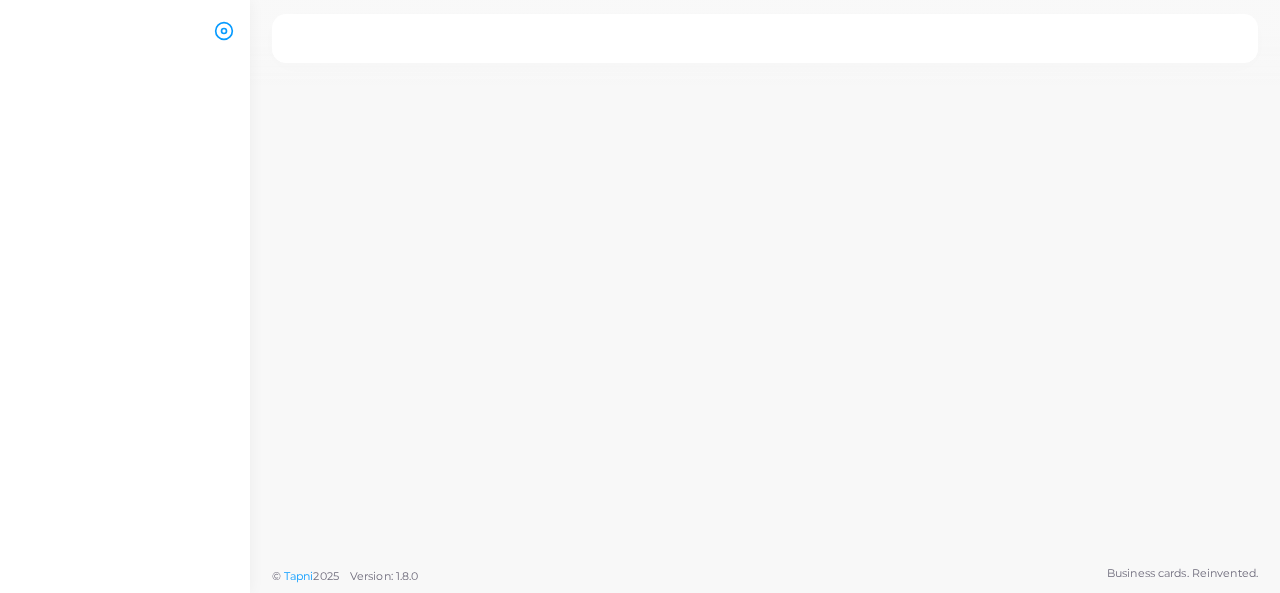 scroll, scrollTop: 0, scrollLeft: 0, axis: both 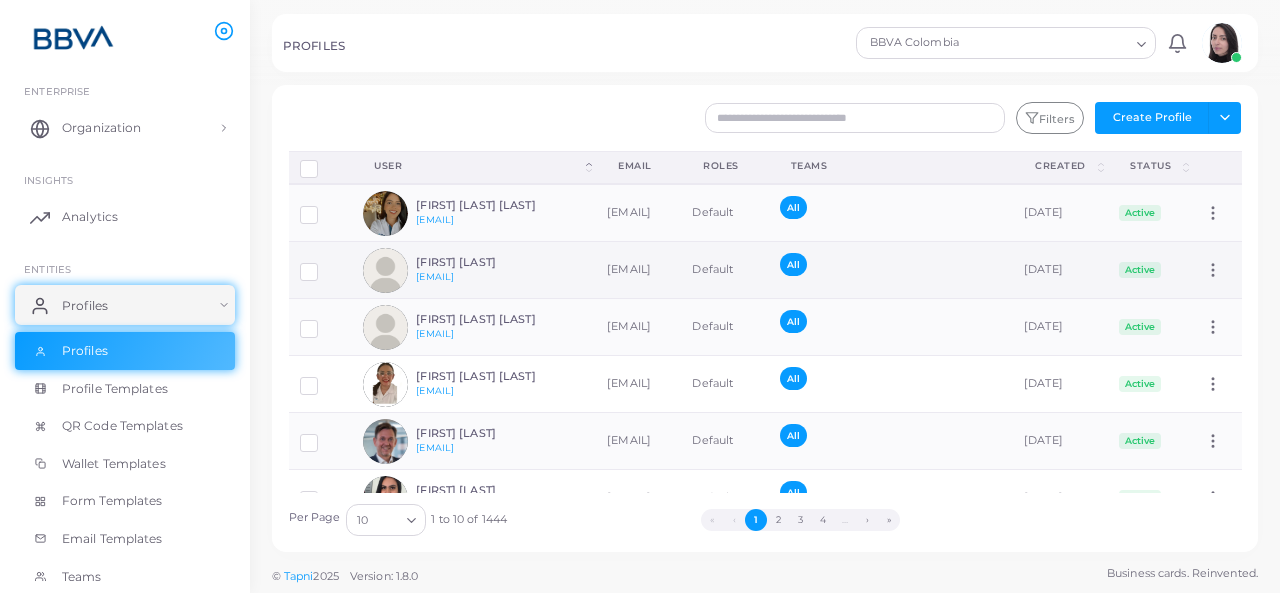 drag, startPoint x: 411, startPoint y: 253, endPoint x: 530, endPoint y: 270, distance: 120.20815 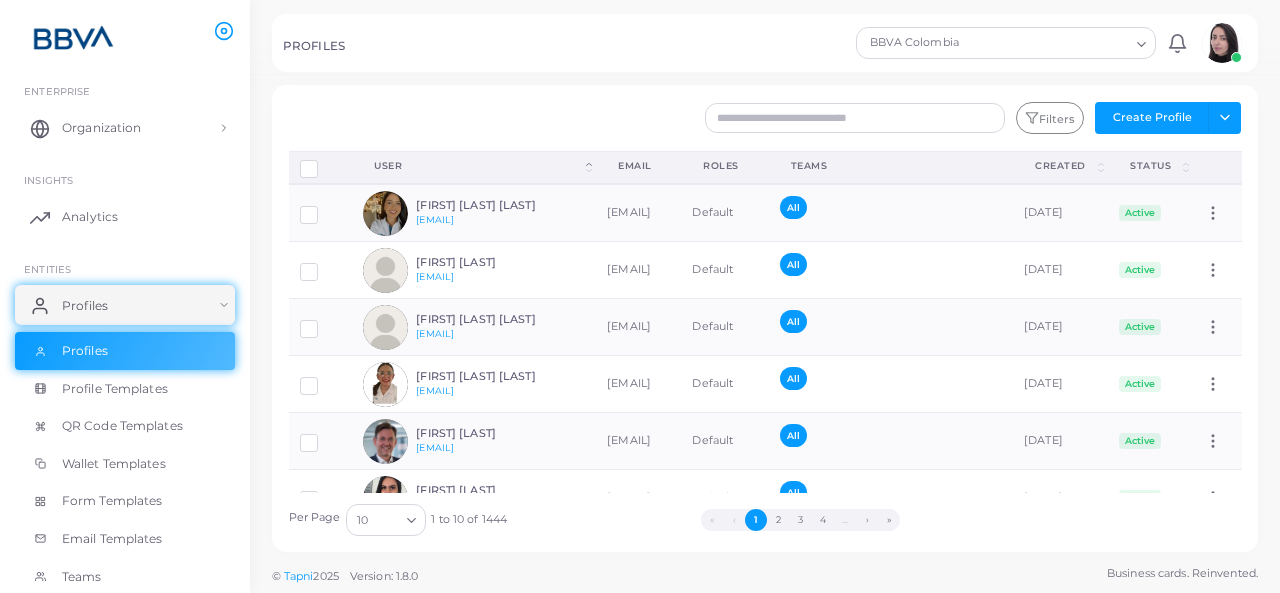click on "Filters  Create Profile Toggle dropdown  Import Profiles   Invite Profiles   Export Profiles   Import Logs" at bounding box center (846, 118) 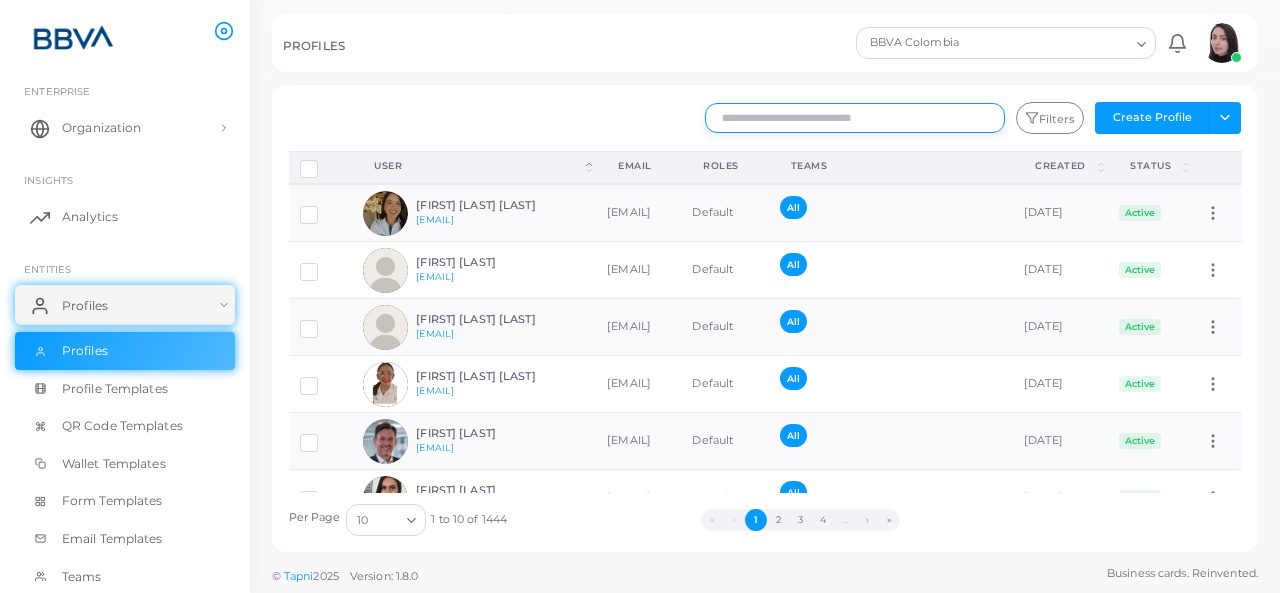 click at bounding box center (855, 118) 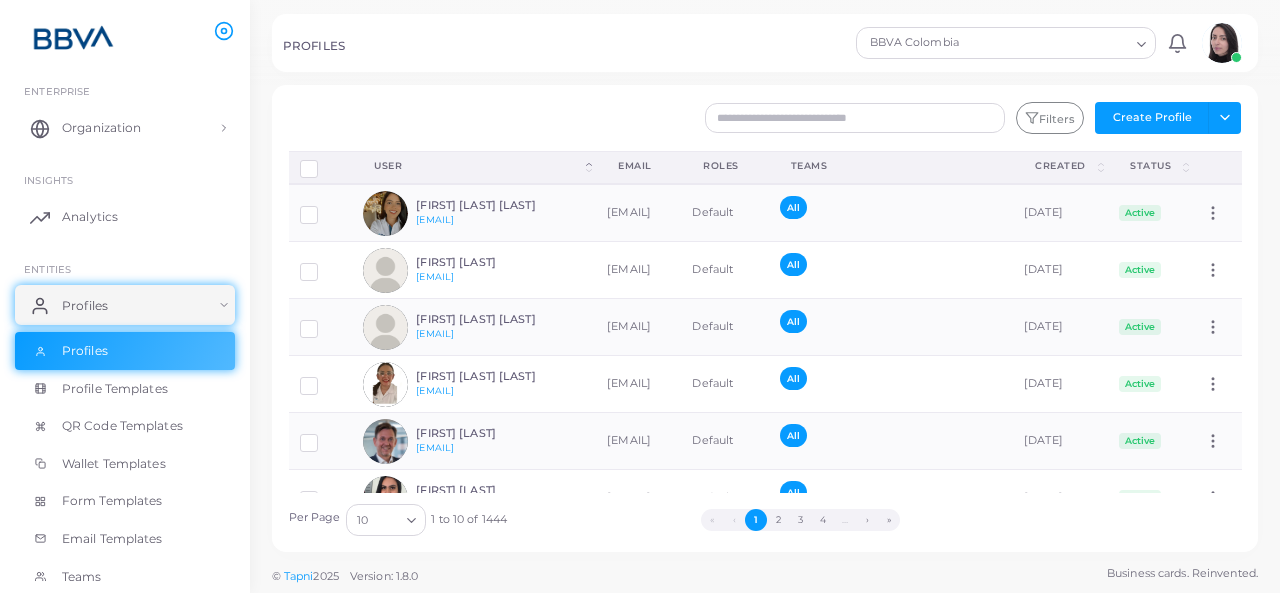 click at bounding box center (411, 520) 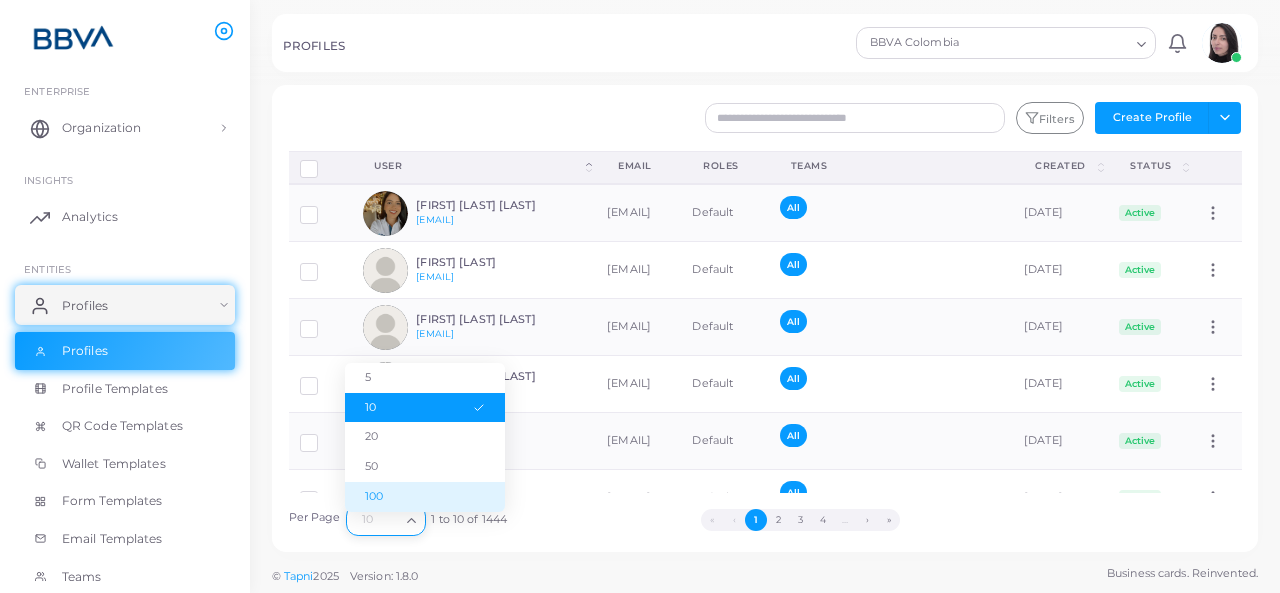 click on "100" at bounding box center (425, 497) 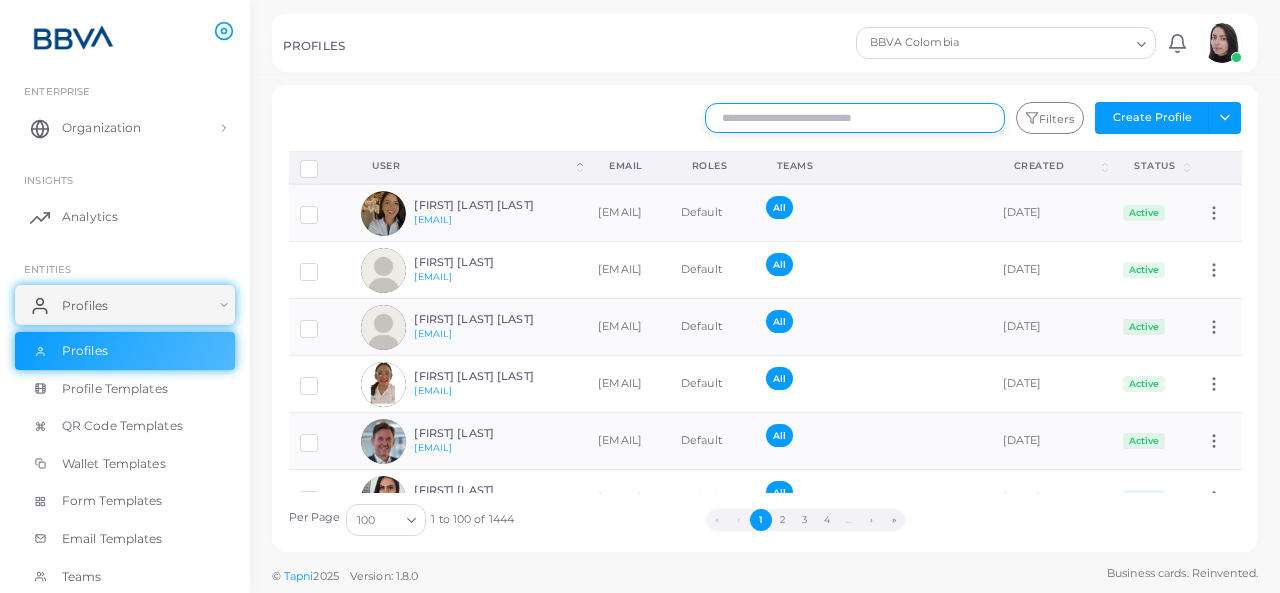click at bounding box center [855, 118] 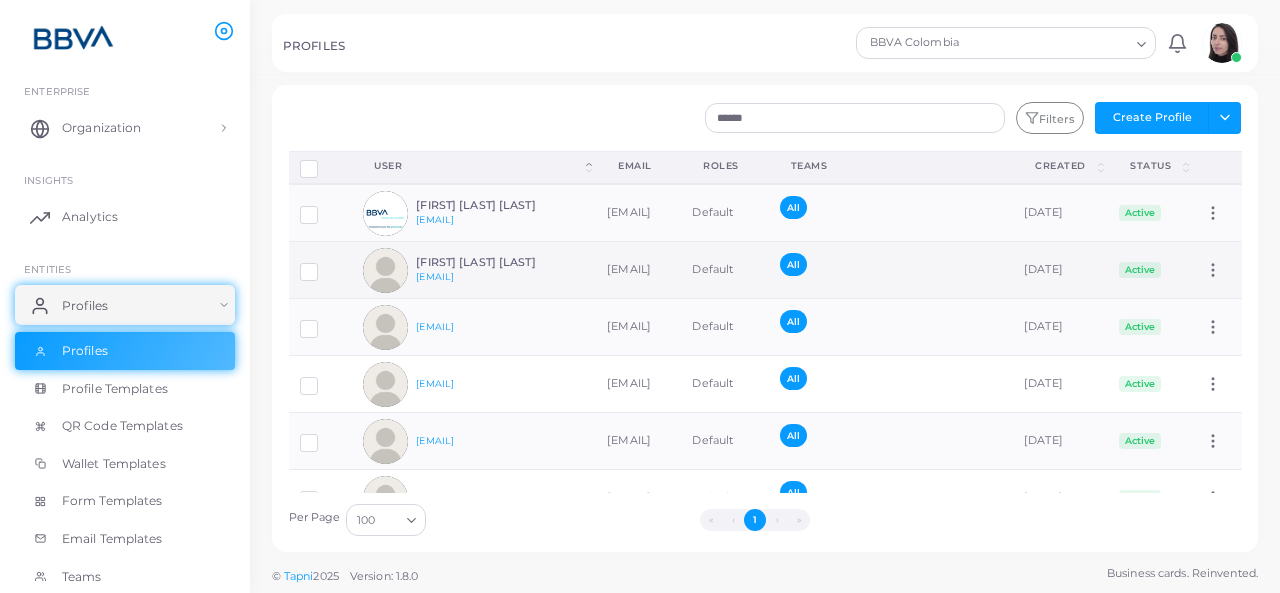 click at bounding box center [324, 264] 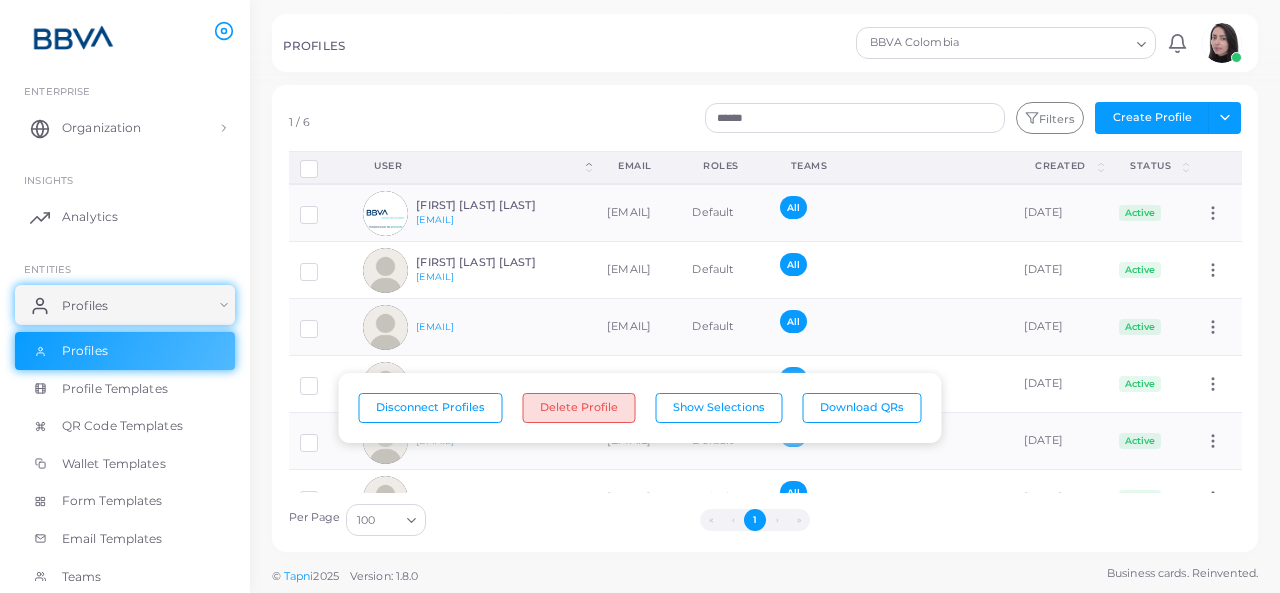 click on "Delete Profile" at bounding box center [579, 408] 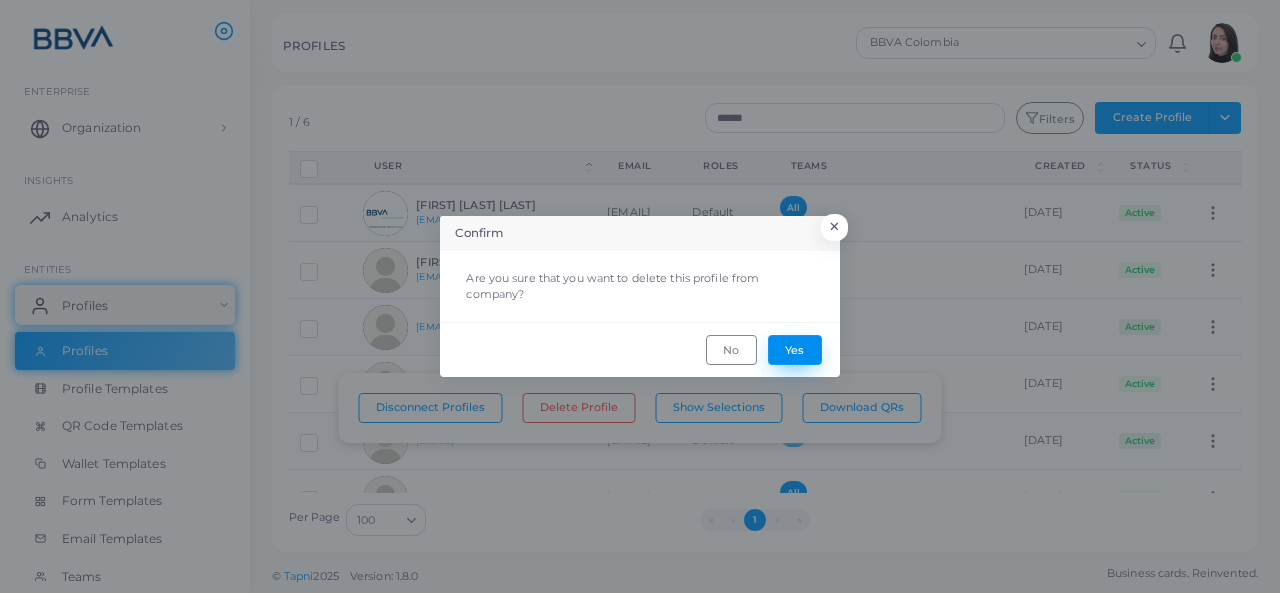 click on "Yes" at bounding box center [795, 350] 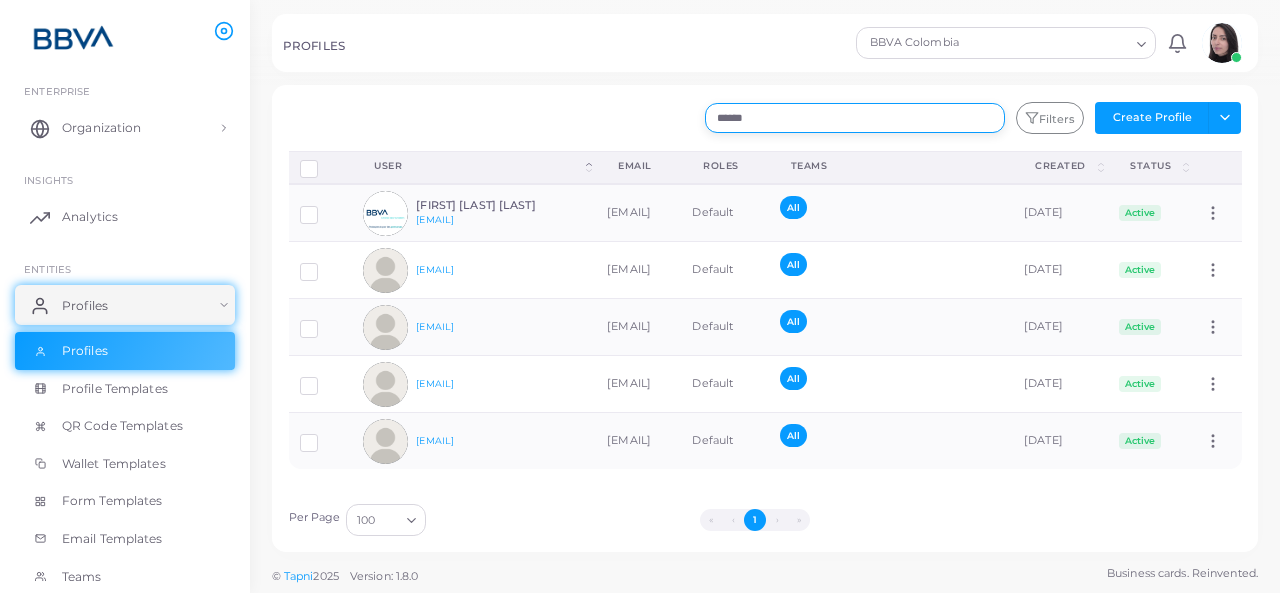 click on "******" at bounding box center [855, 118] 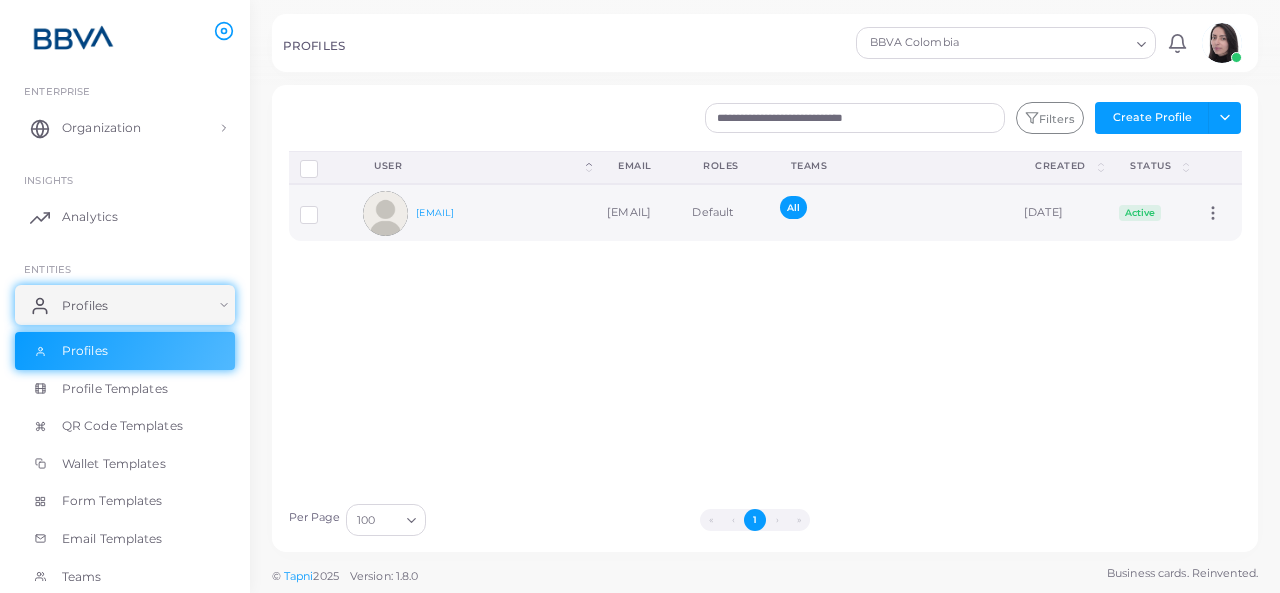 click at bounding box center [324, 207] 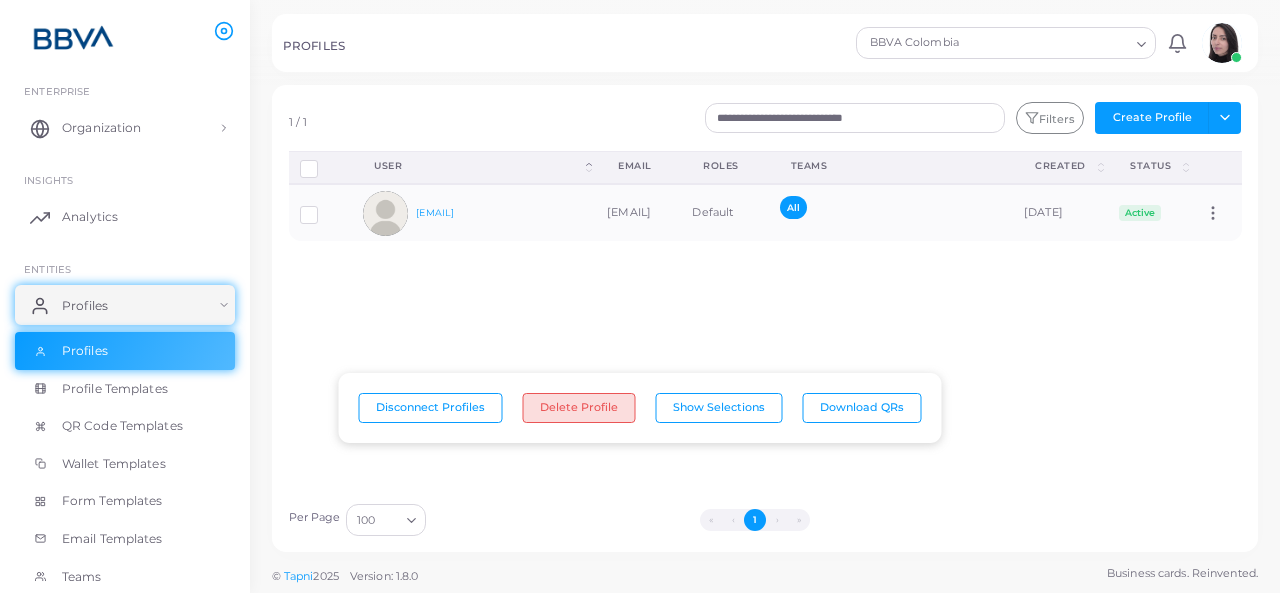 click on "Delete Profile" at bounding box center (579, 408) 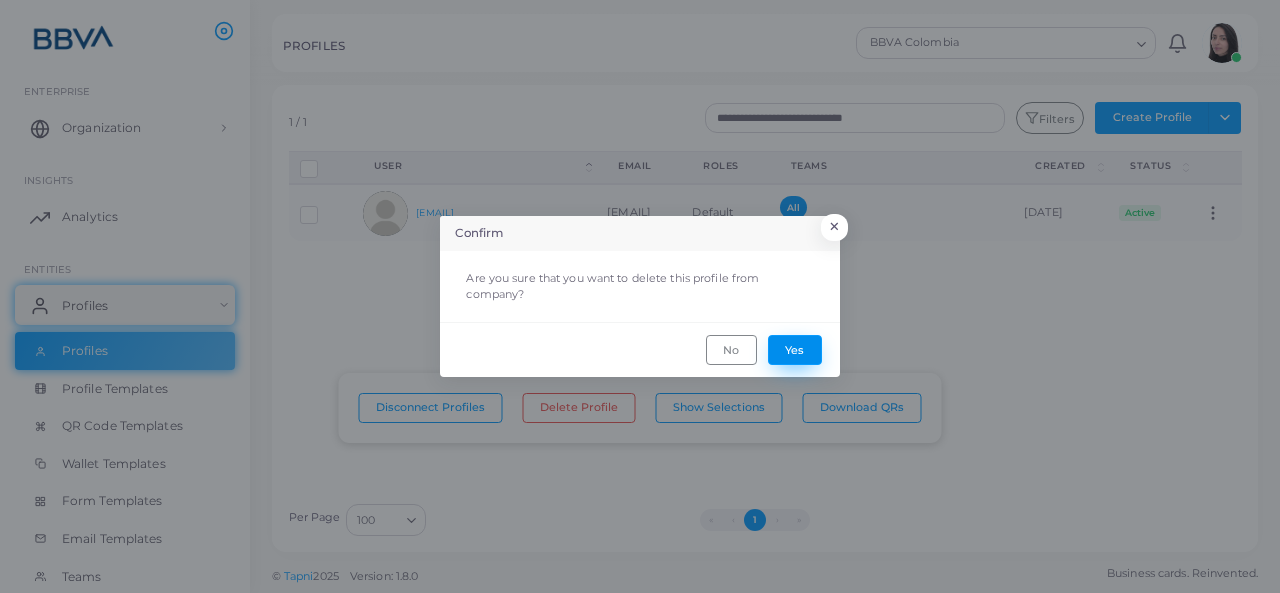 click on "Yes" at bounding box center (795, 350) 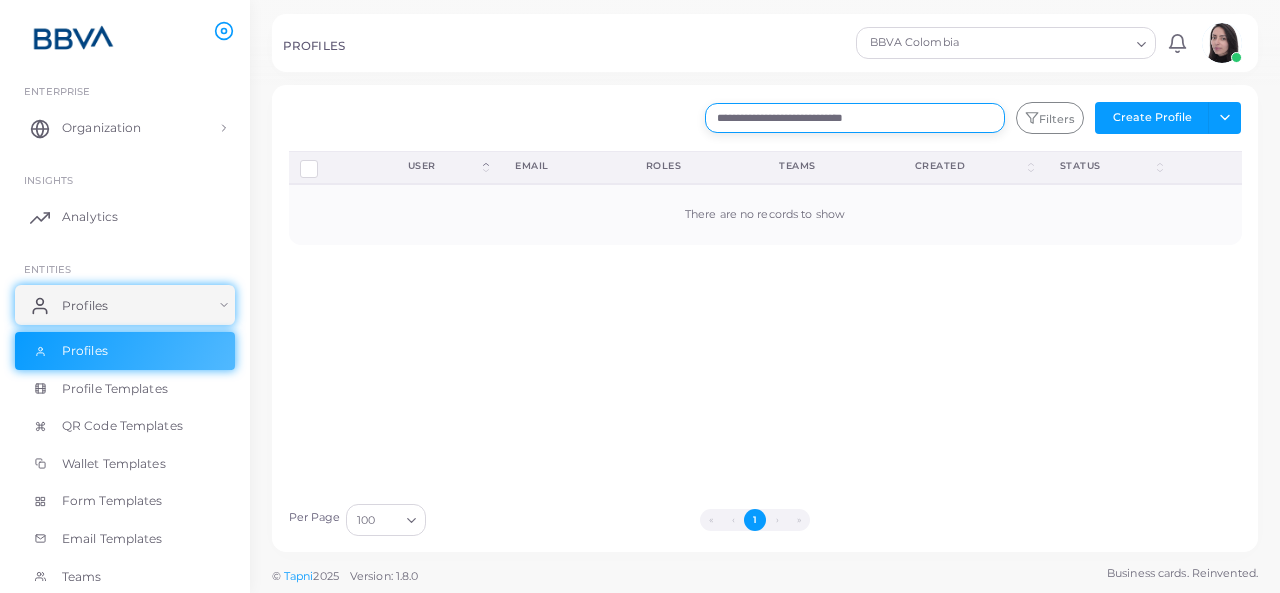 click on "**********" at bounding box center (855, 118) 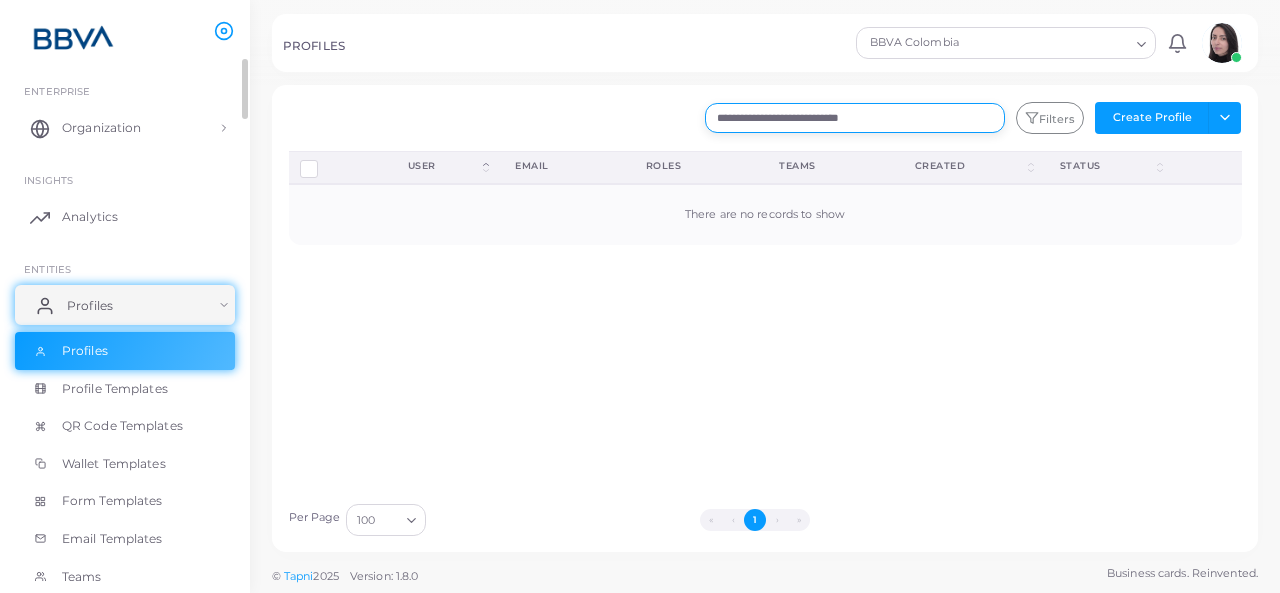 type on "**********" 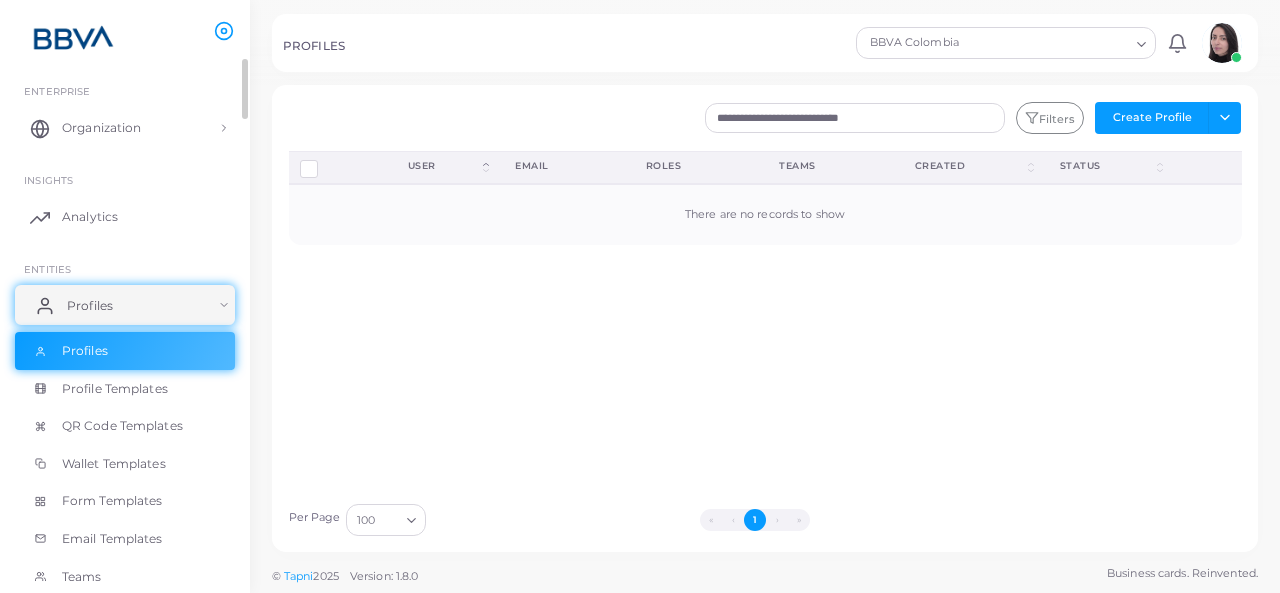 click on "Profiles" at bounding box center [125, 305] 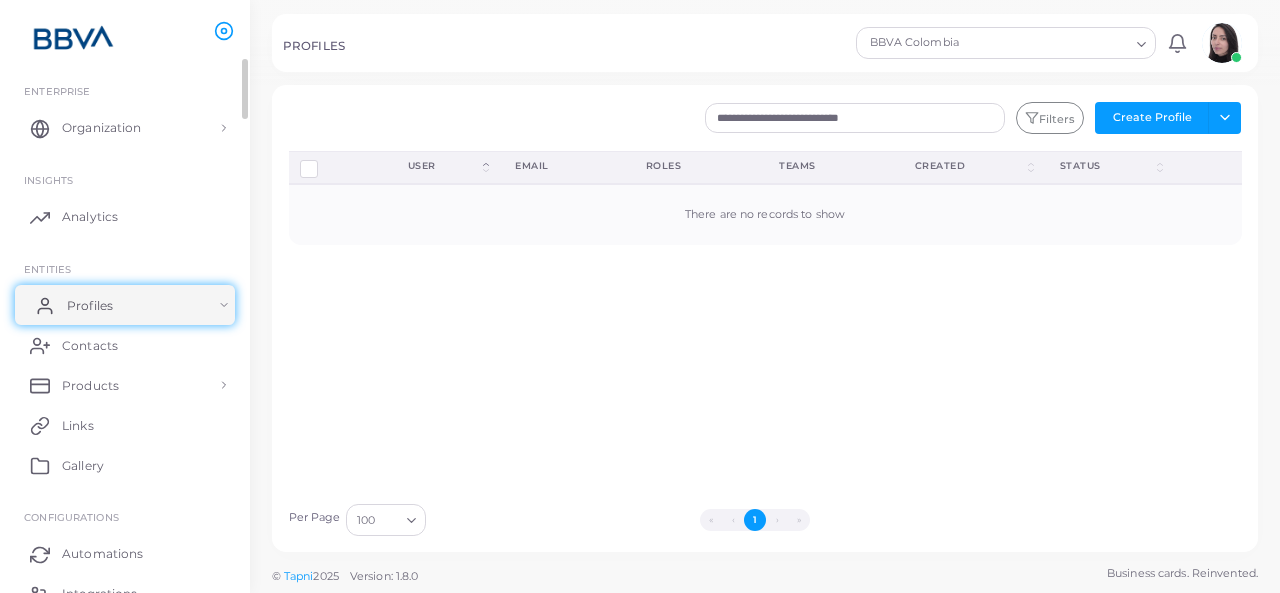 click on "Profiles" at bounding box center (125, 305) 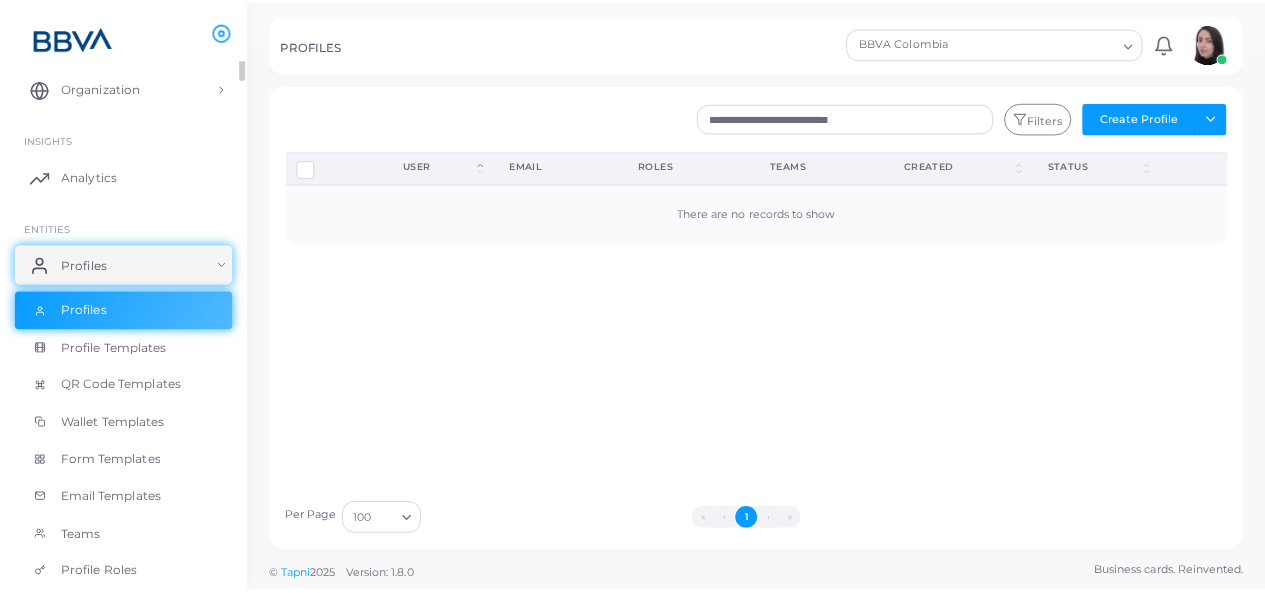 scroll, scrollTop: 0, scrollLeft: 0, axis: both 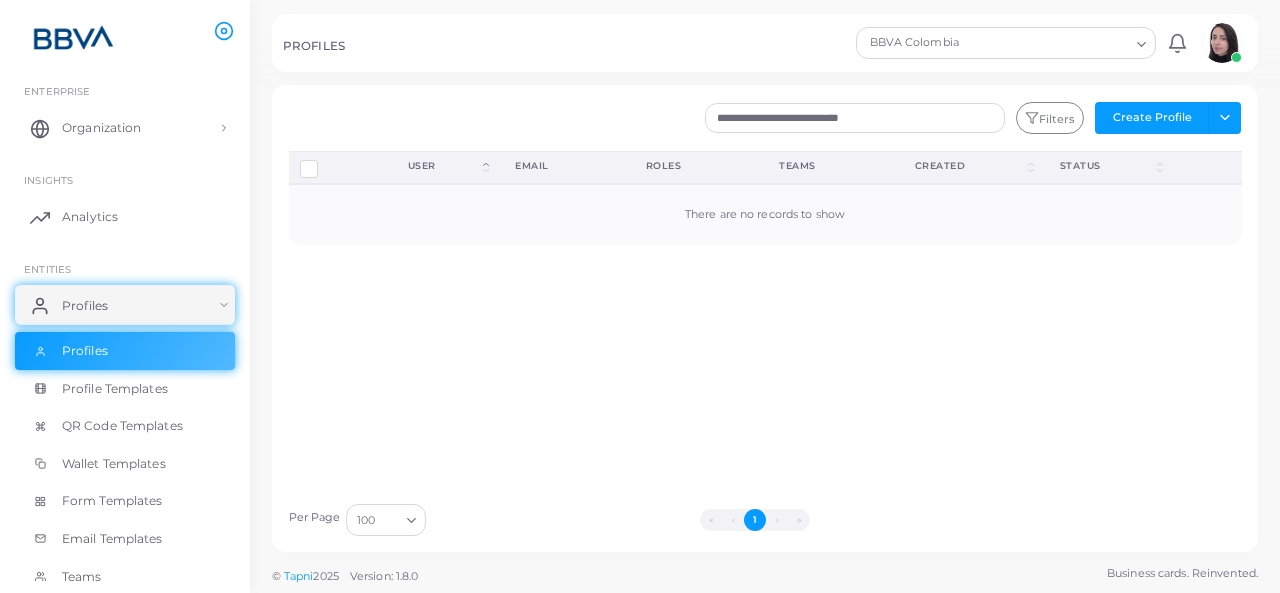 click at bounding box center (73, 37) 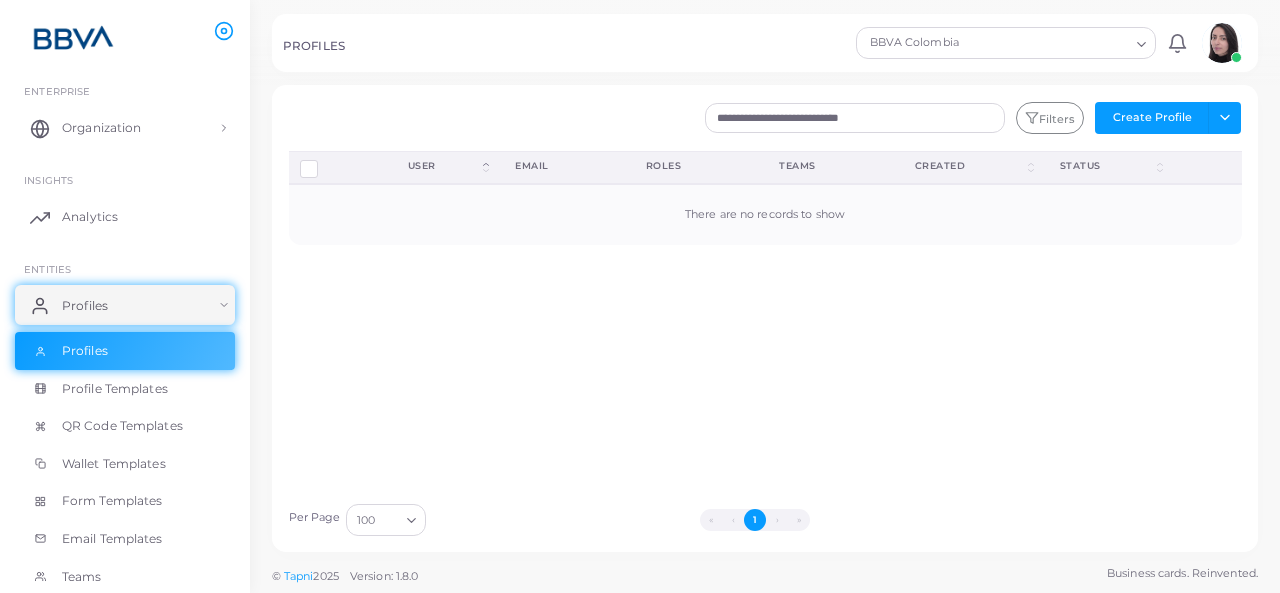 click at bounding box center (73, 37) 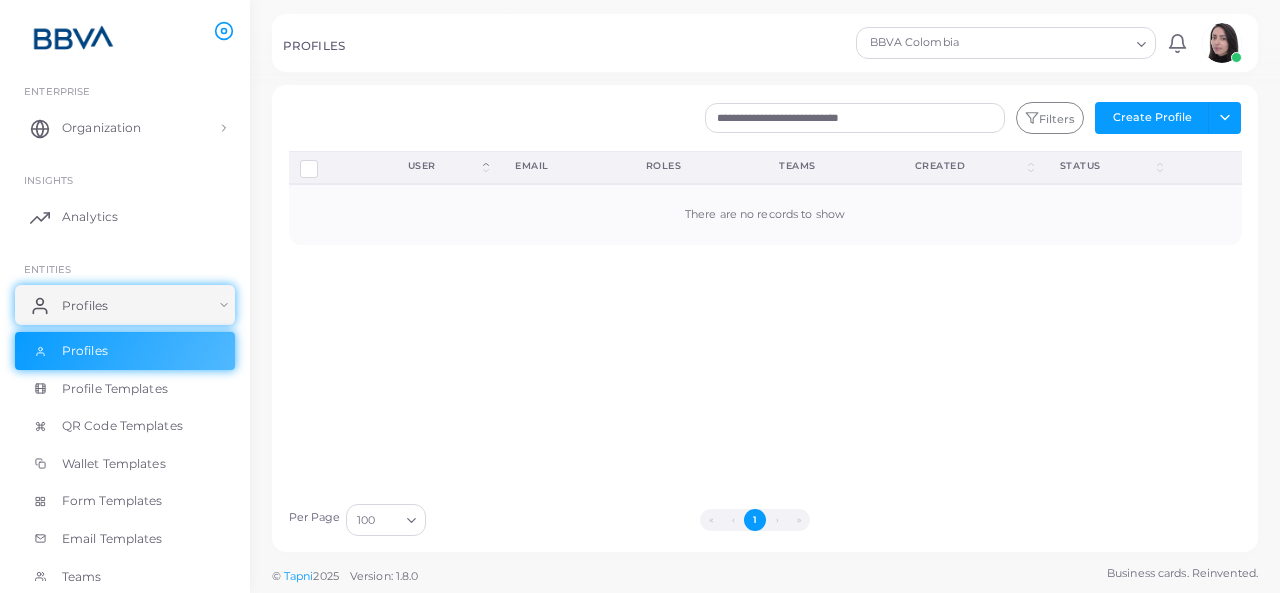click at bounding box center (324, 161) 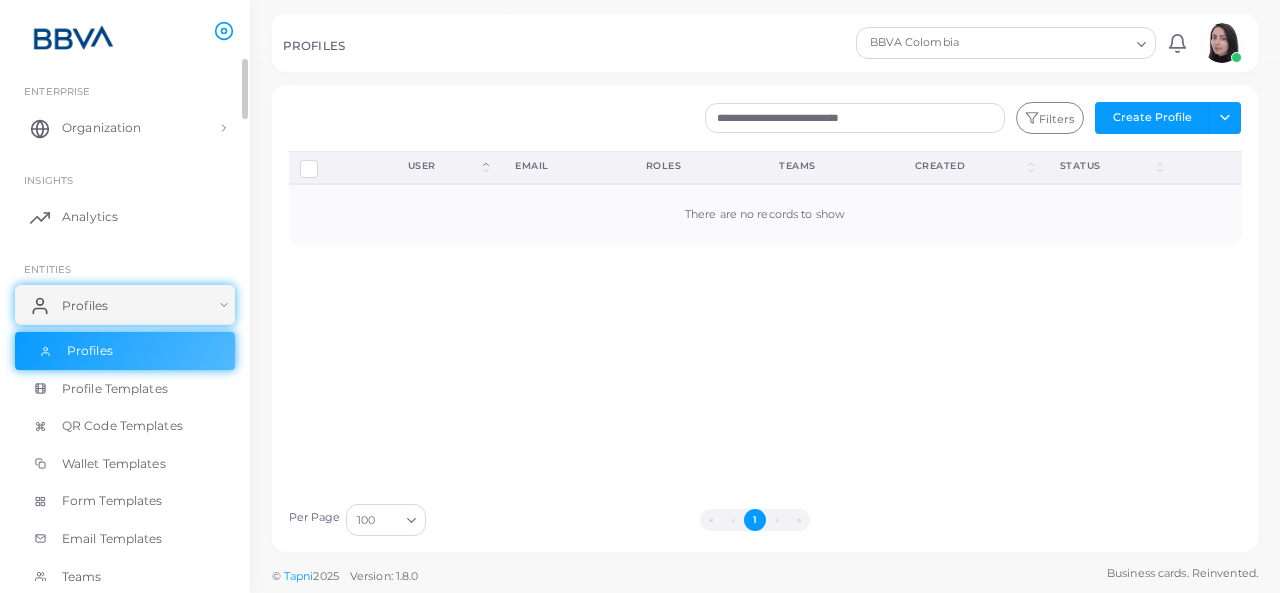 click on "Profiles" at bounding box center [125, 351] 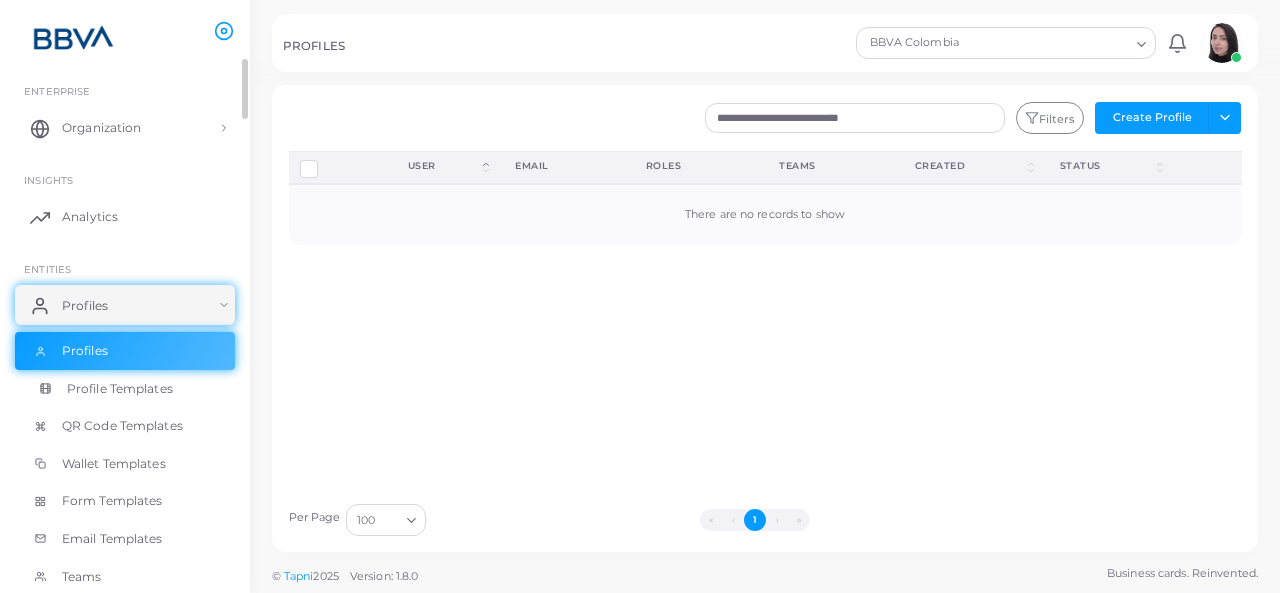 click on "Profile Templates" at bounding box center [120, 389] 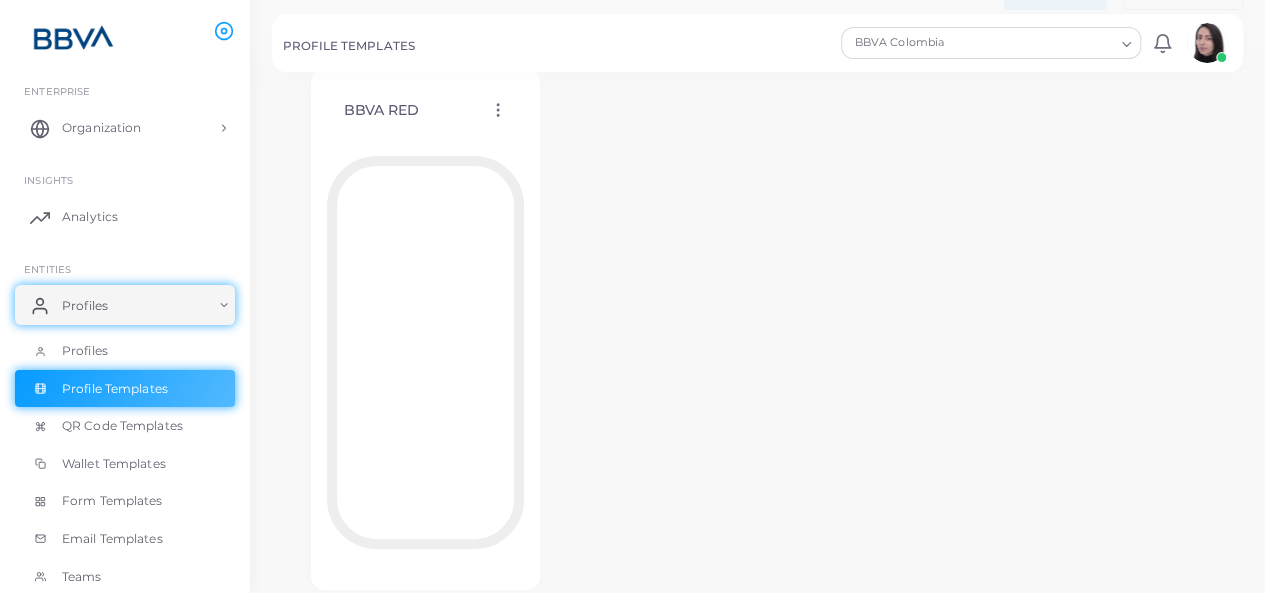 scroll, scrollTop: 177, scrollLeft: 0, axis: vertical 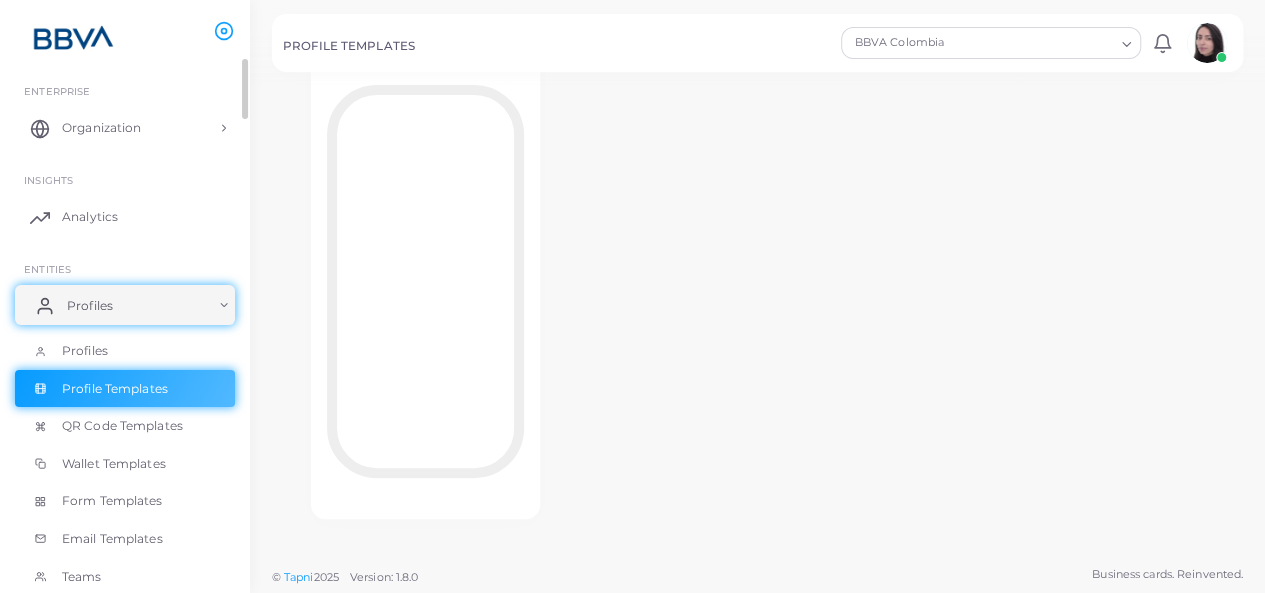 click on "Profiles" at bounding box center [90, 306] 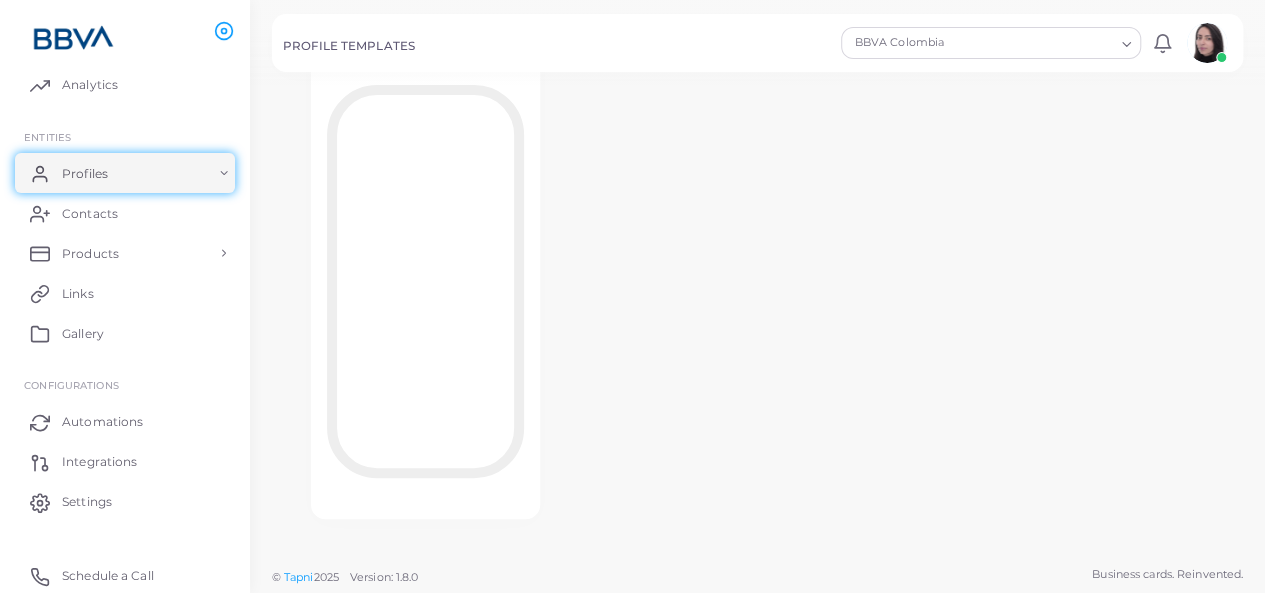 scroll, scrollTop: 0, scrollLeft: 0, axis: both 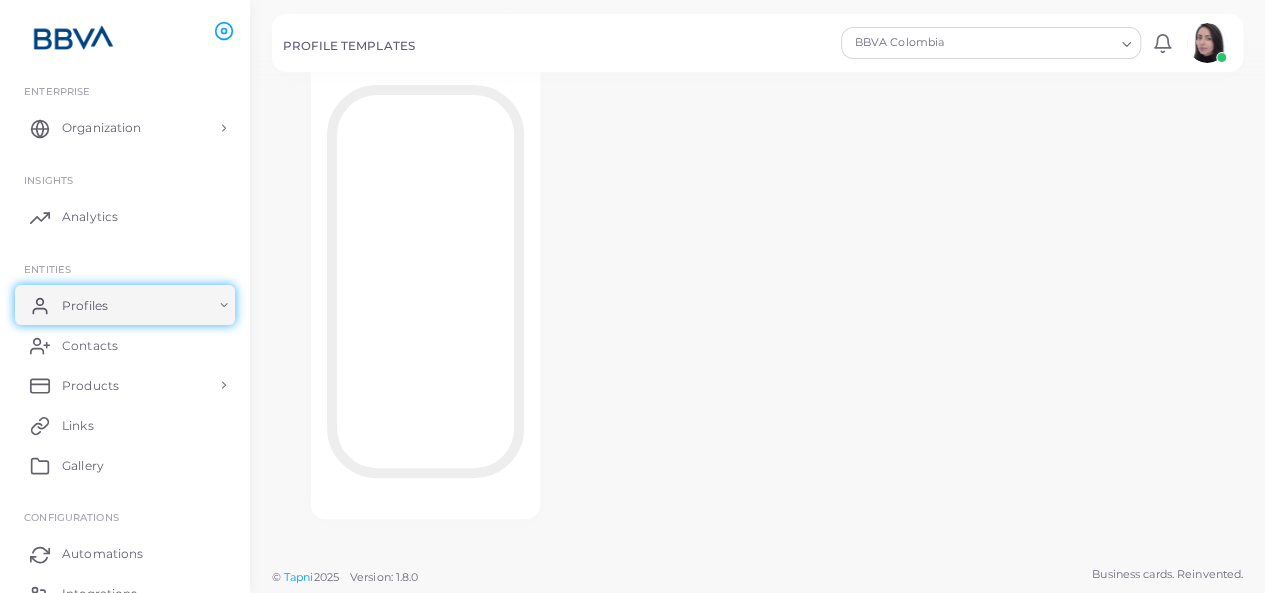 click at bounding box center (73, 37) 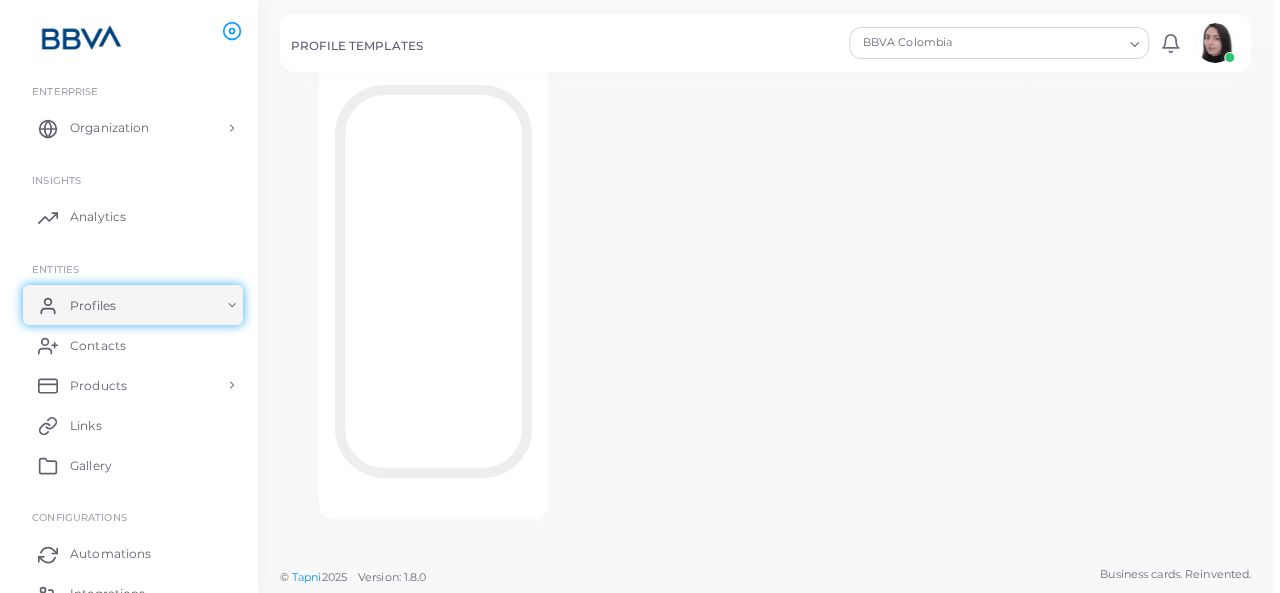 scroll, scrollTop: 0, scrollLeft: 0, axis: both 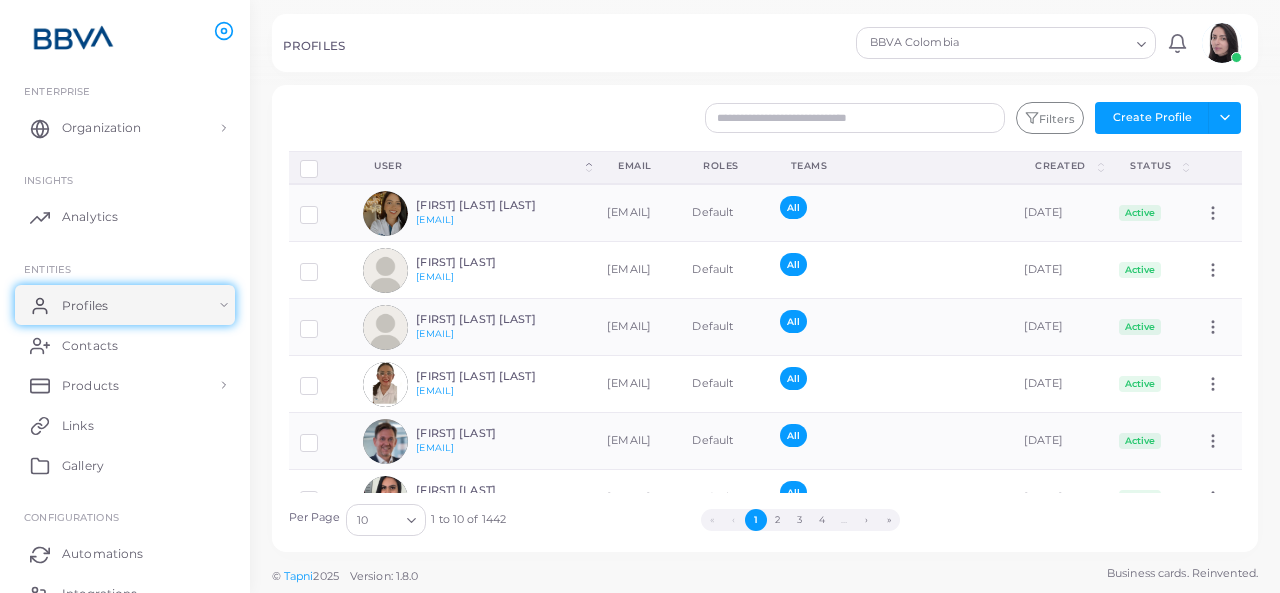 click at bounding box center [411, 520] 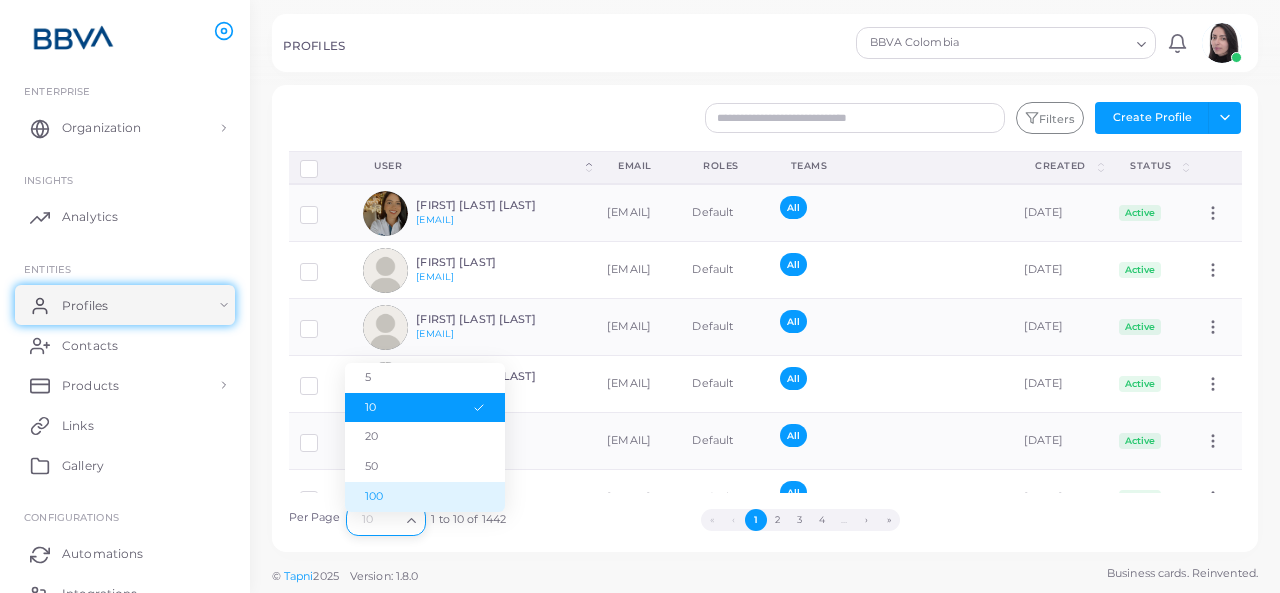 click on "100" at bounding box center [425, 497] 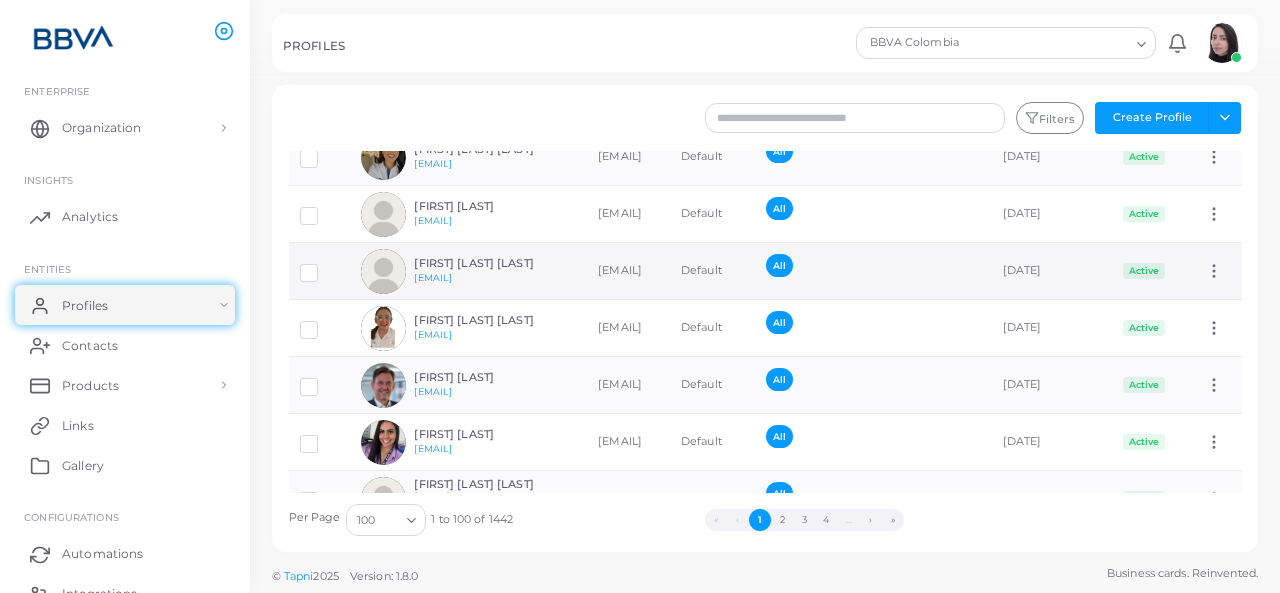 scroll, scrollTop: 100, scrollLeft: 0, axis: vertical 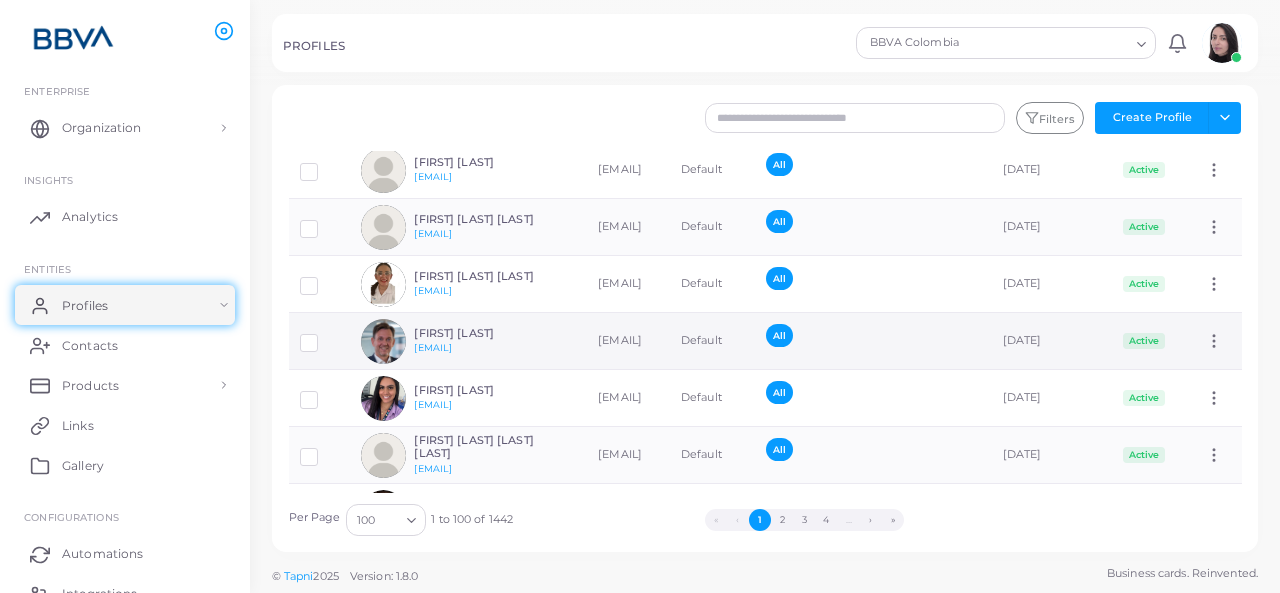click at bounding box center [383, 113] 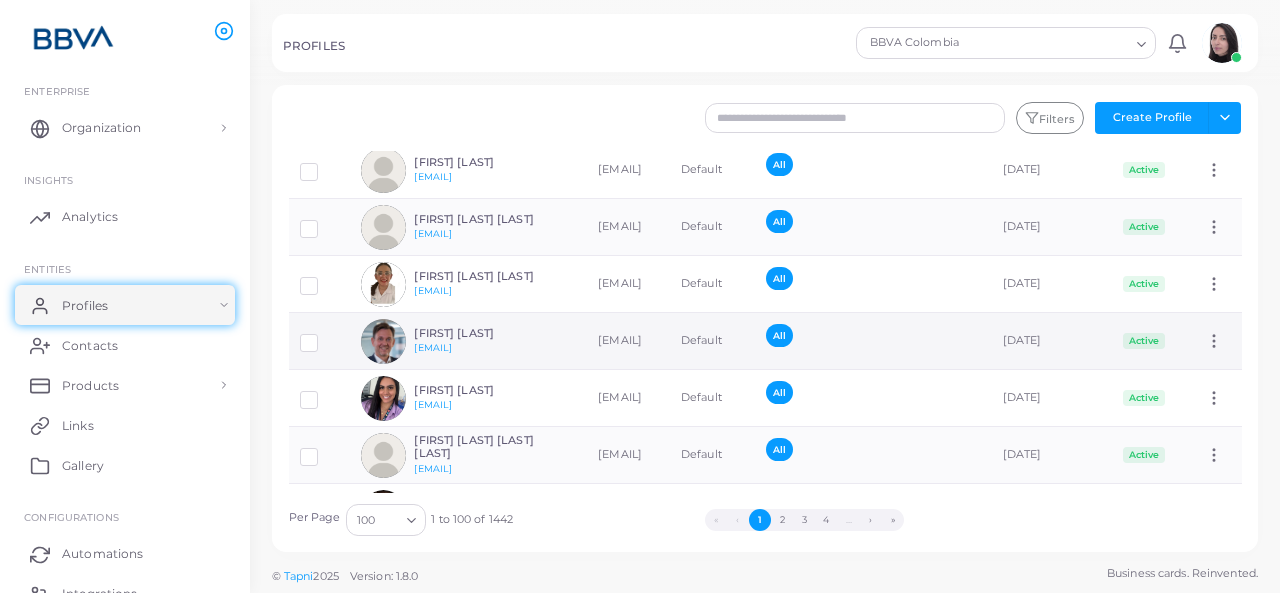 click on "All" at bounding box center (779, 107) 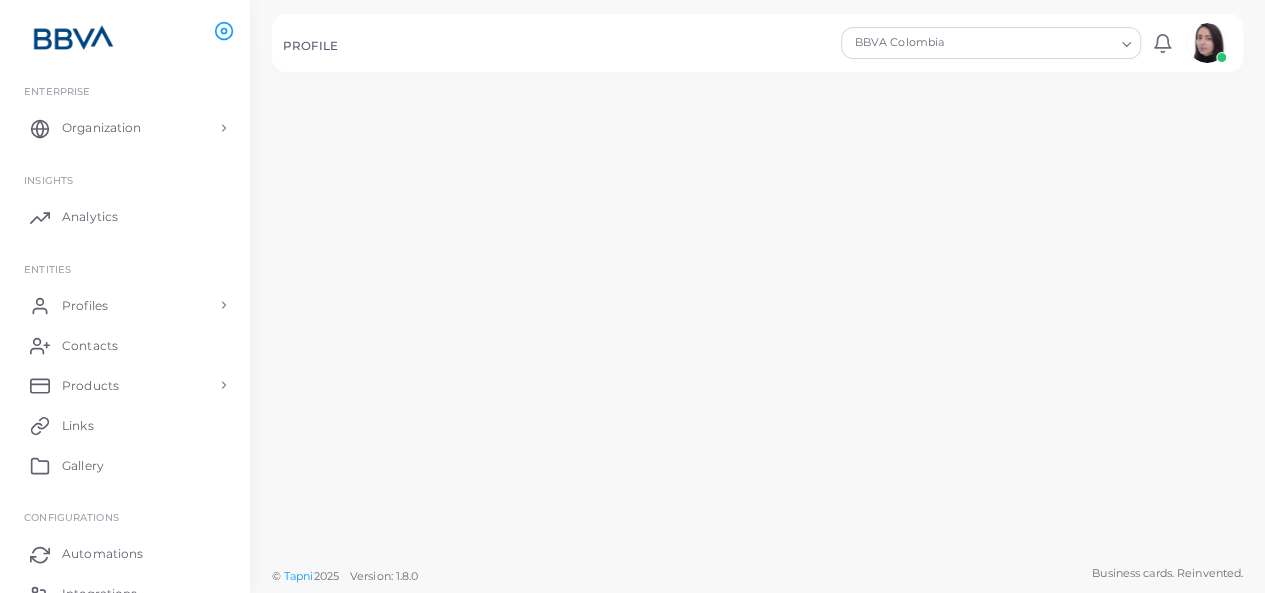 click on "[FIRST] [LAST]" at bounding box center (478, 99) 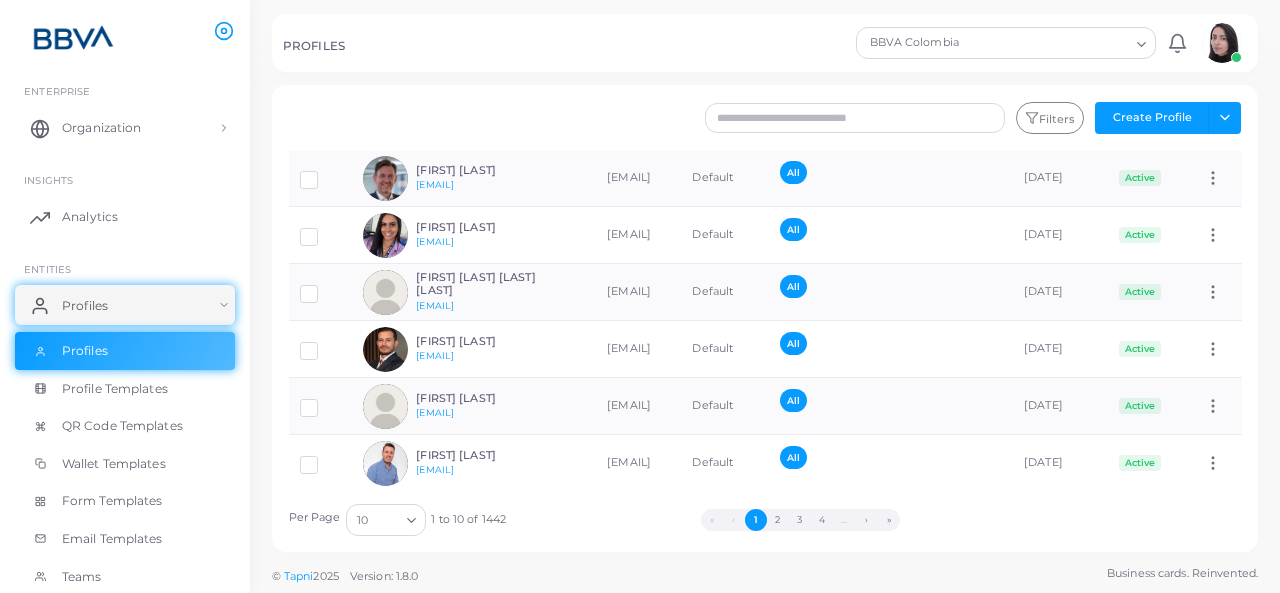 scroll, scrollTop: 284, scrollLeft: 0, axis: vertical 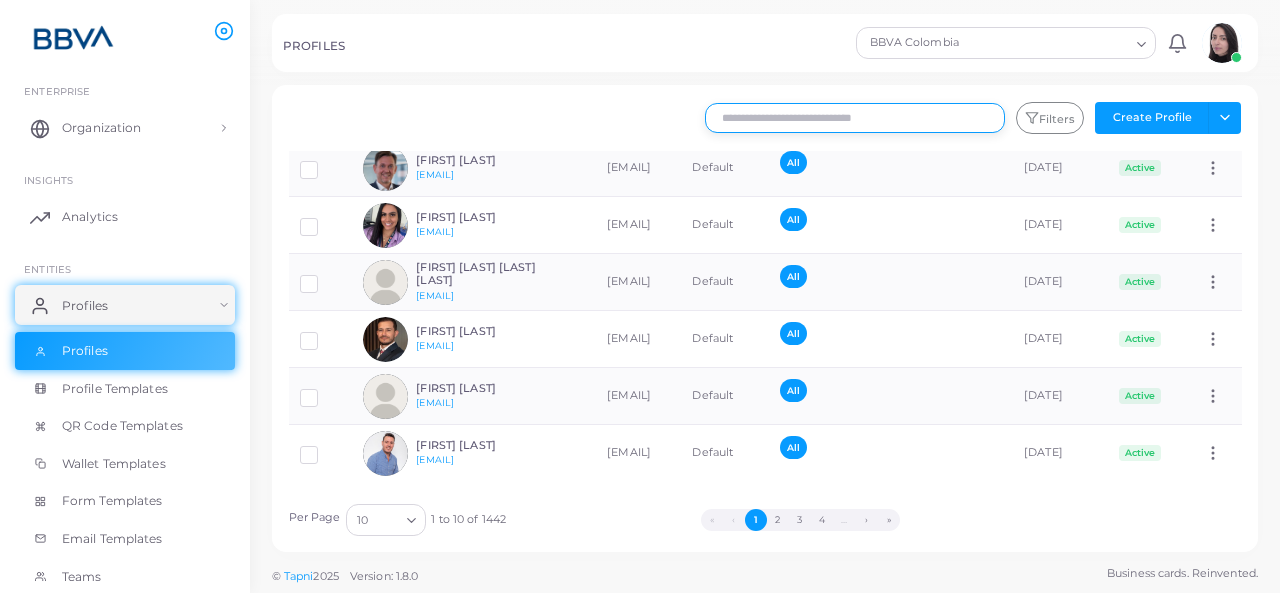 click at bounding box center (855, 118) 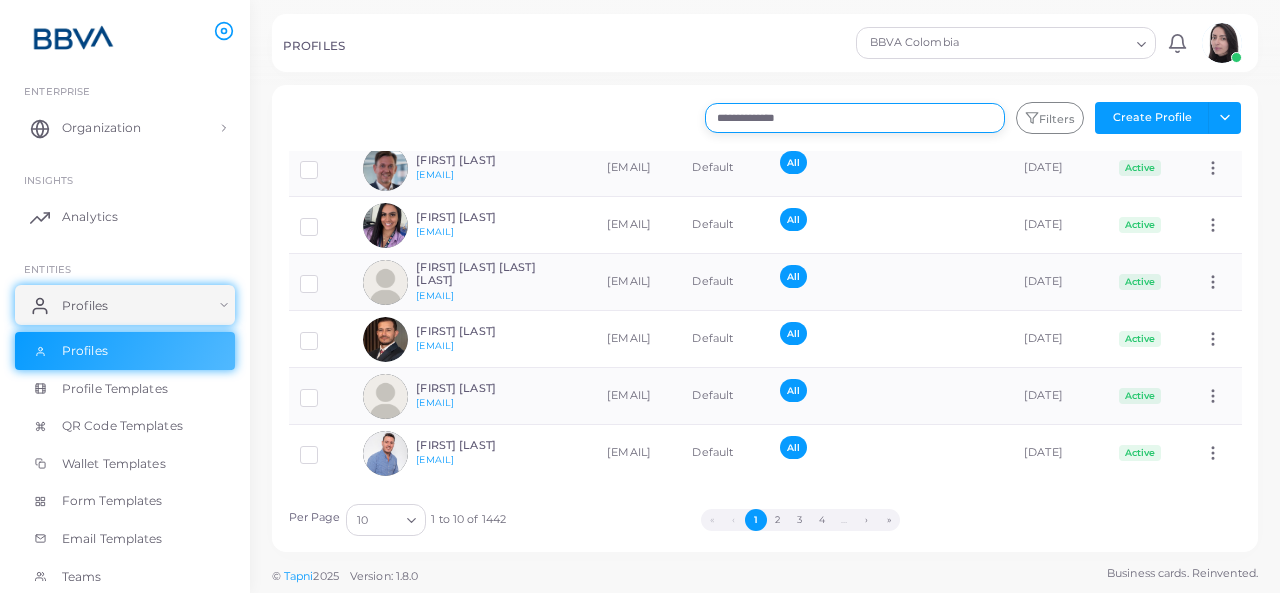 scroll, scrollTop: 0, scrollLeft: 0, axis: both 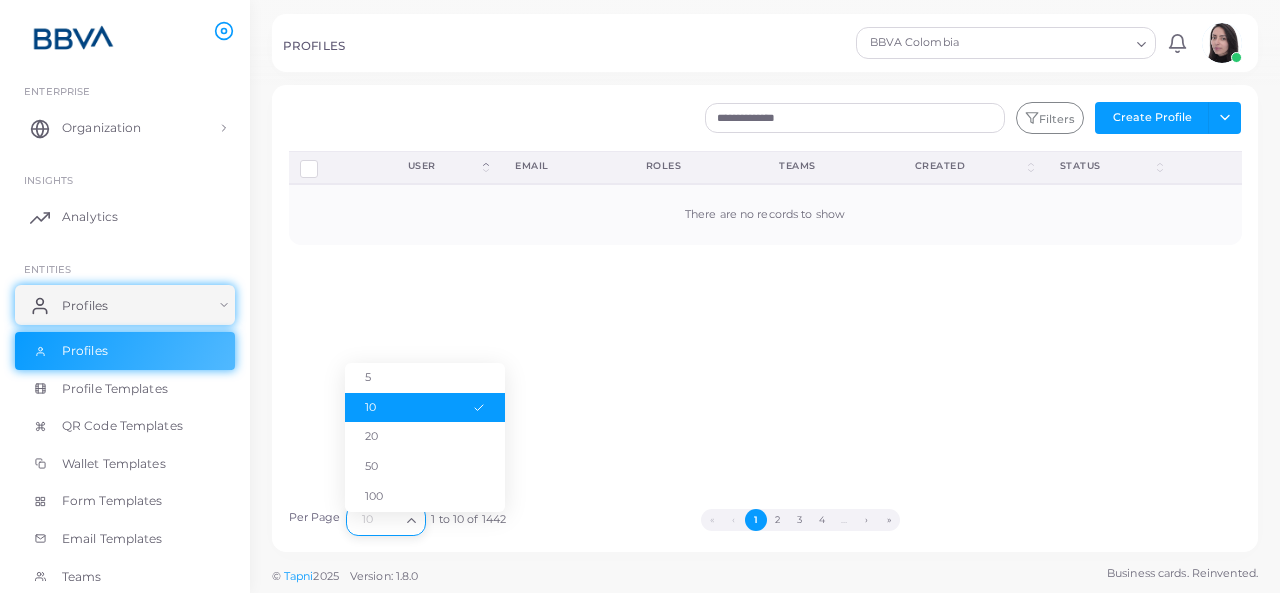 click at bounding box center [411, 520] 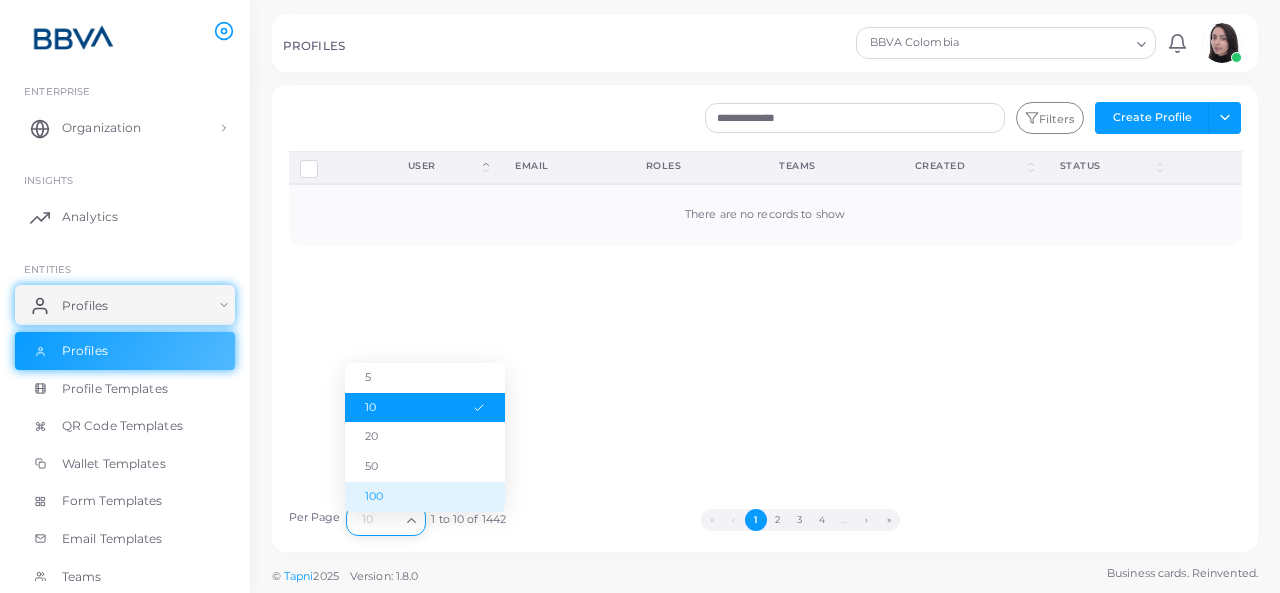 click on "100" at bounding box center (425, 497) 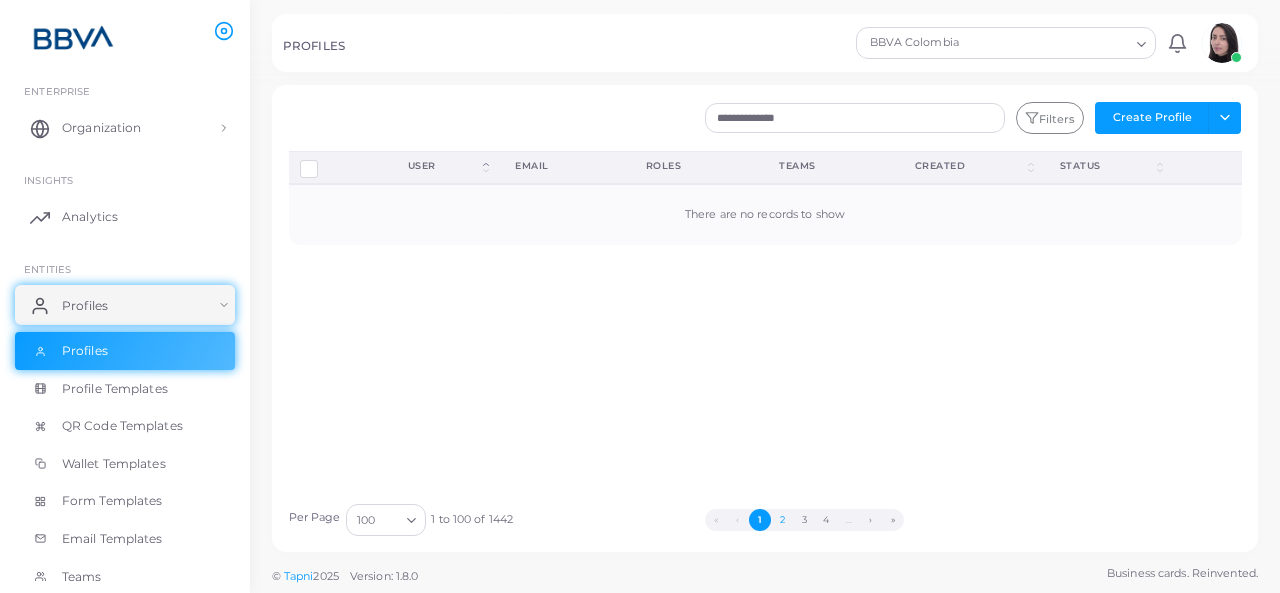 click on "2" at bounding box center (782, 520) 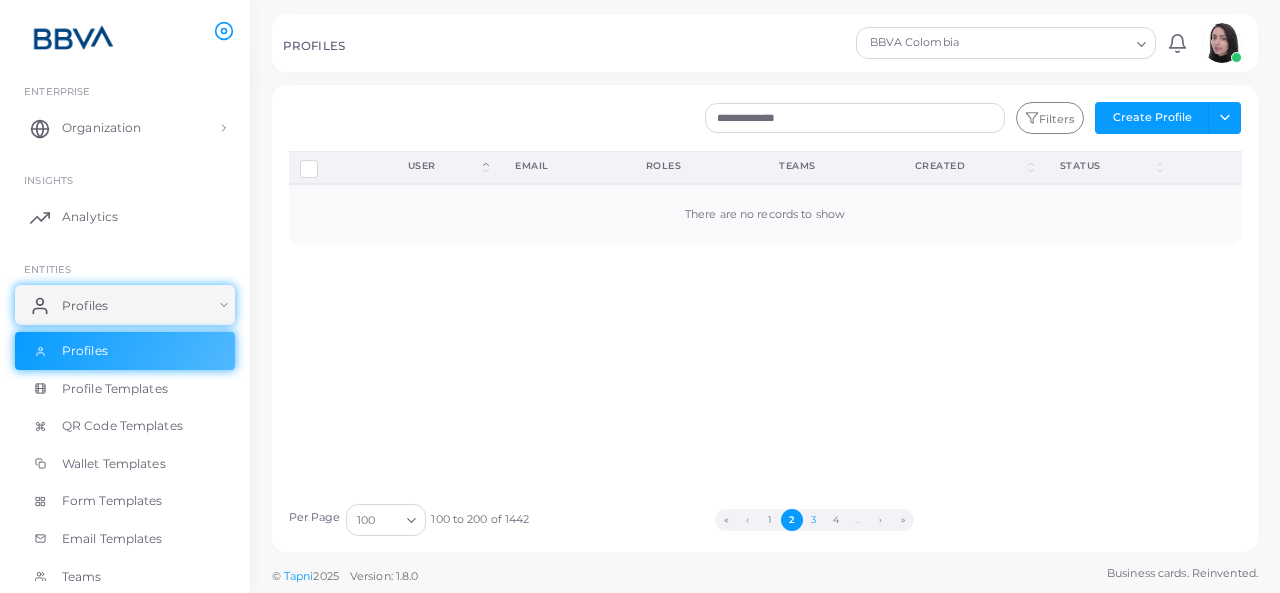 click on "3" at bounding box center [814, 520] 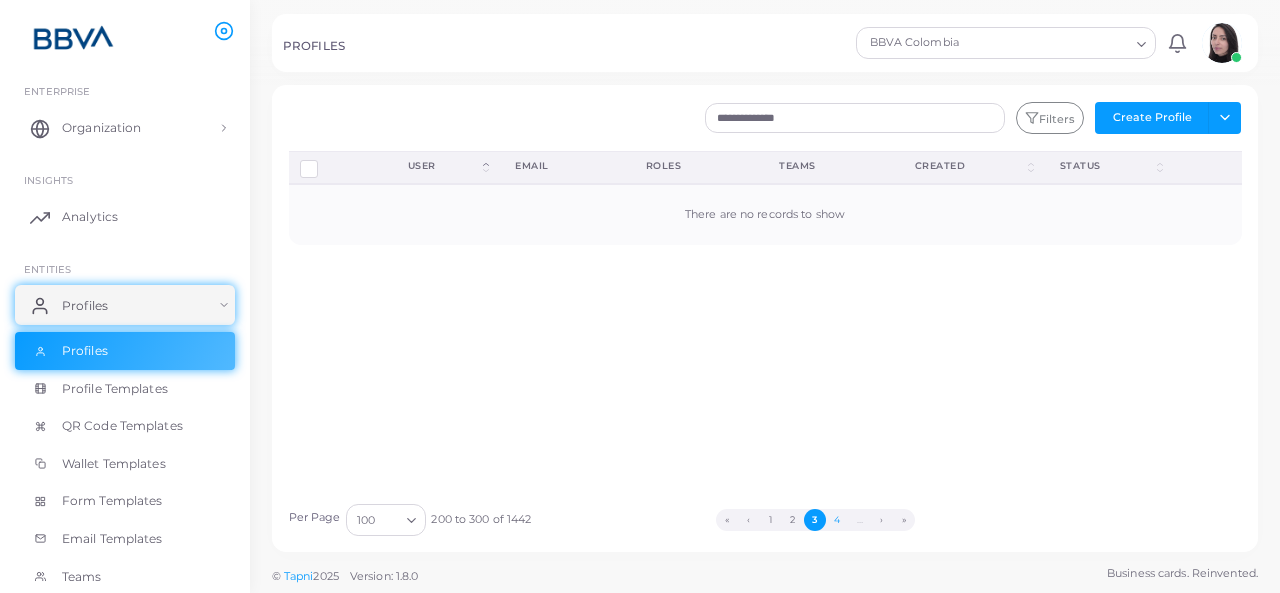 click on "4" at bounding box center [837, 520] 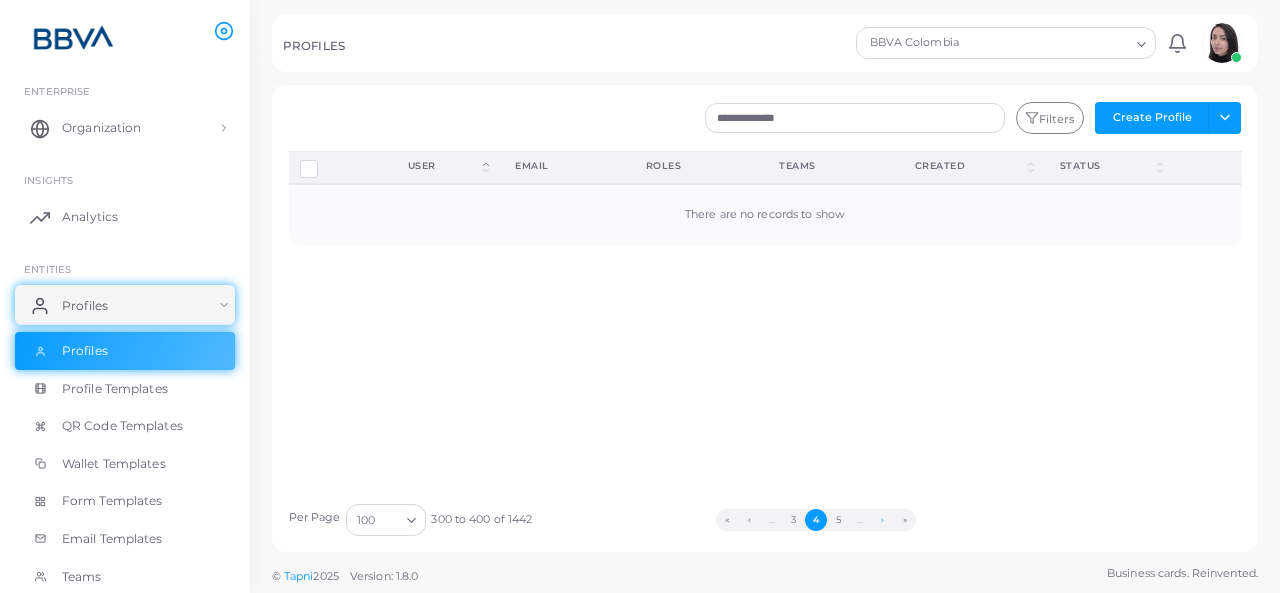 click on "›" at bounding box center (883, 520) 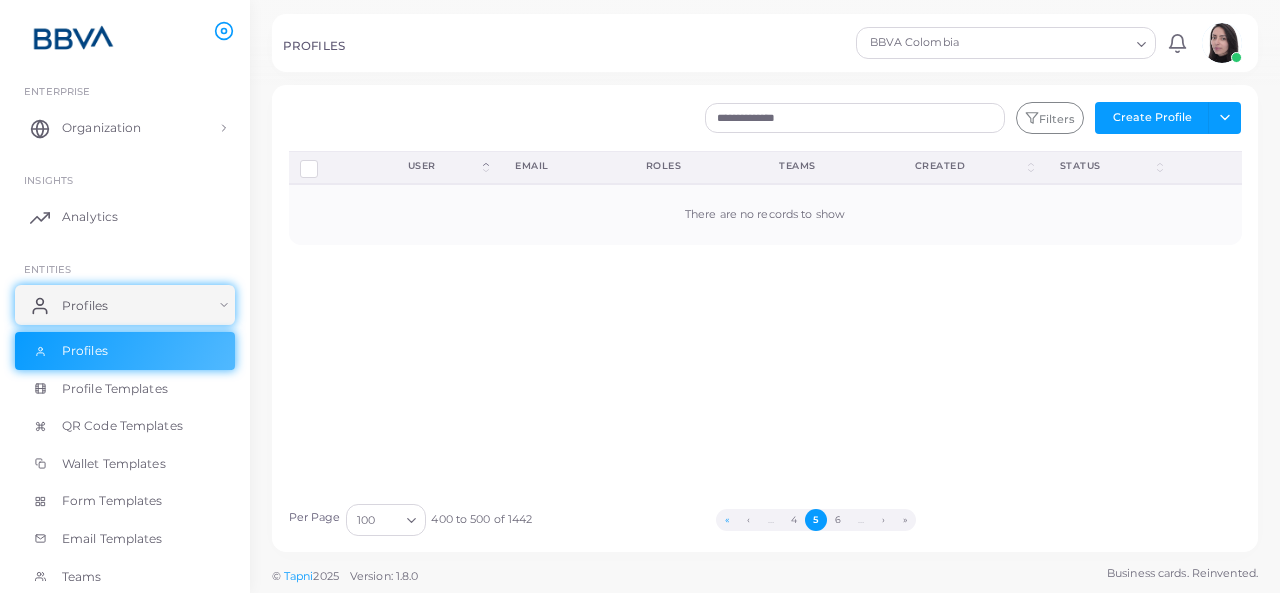 click on "«" at bounding box center [727, 520] 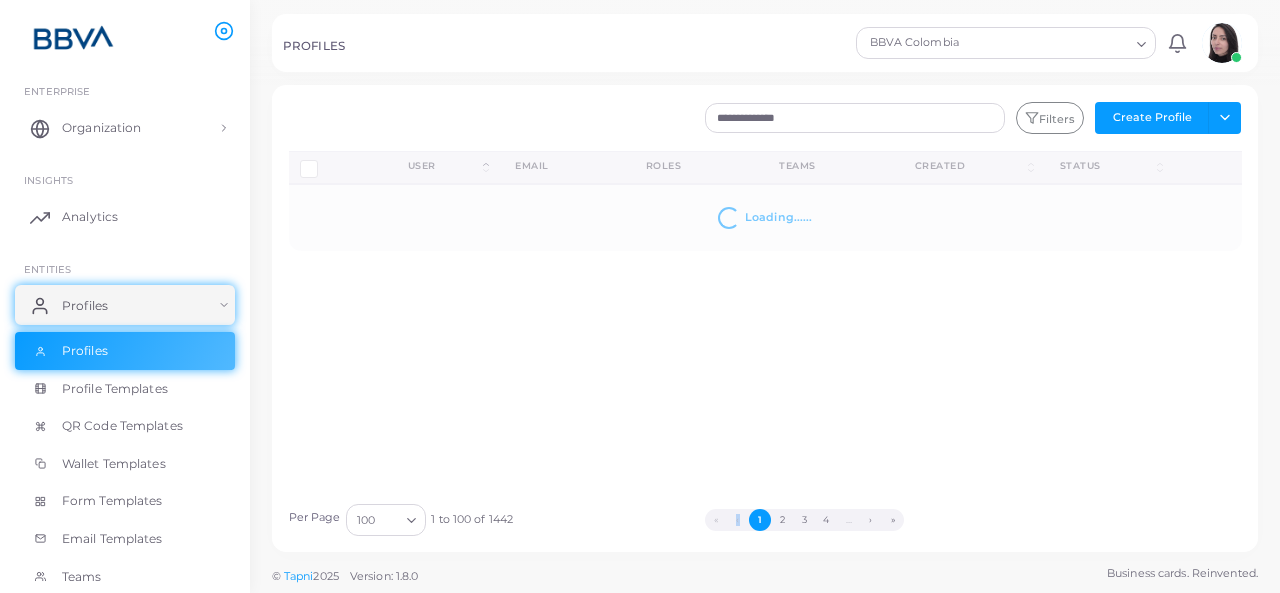 click on "‹" at bounding box center (738, 520) 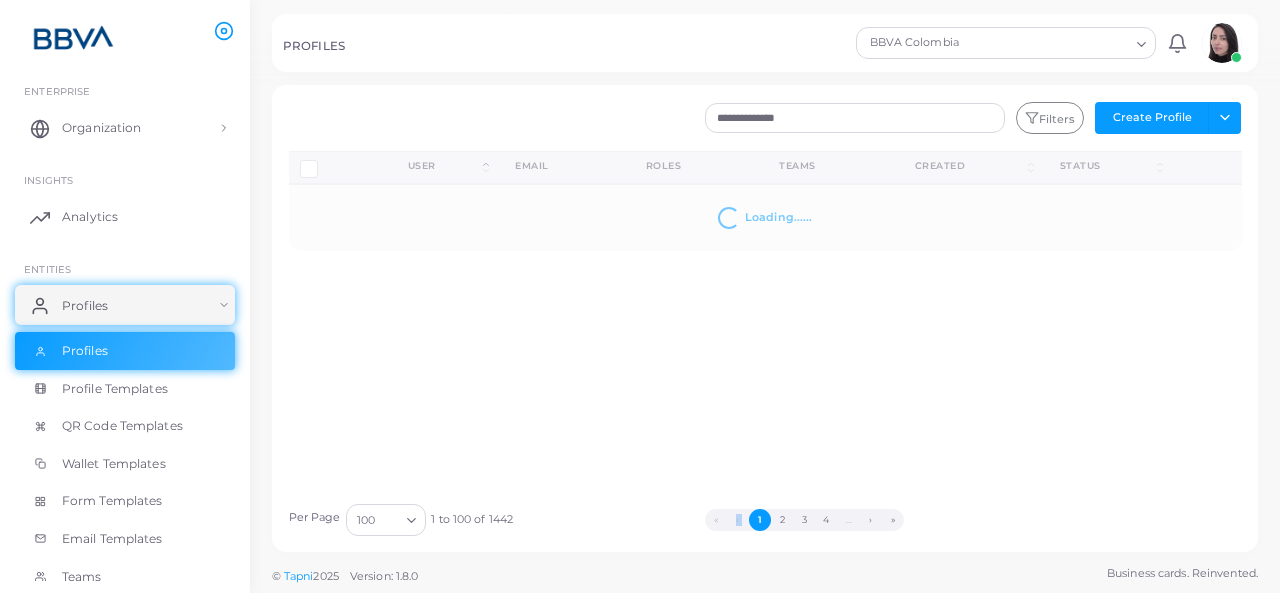 click on "‹" at bounding box center [738, 520] 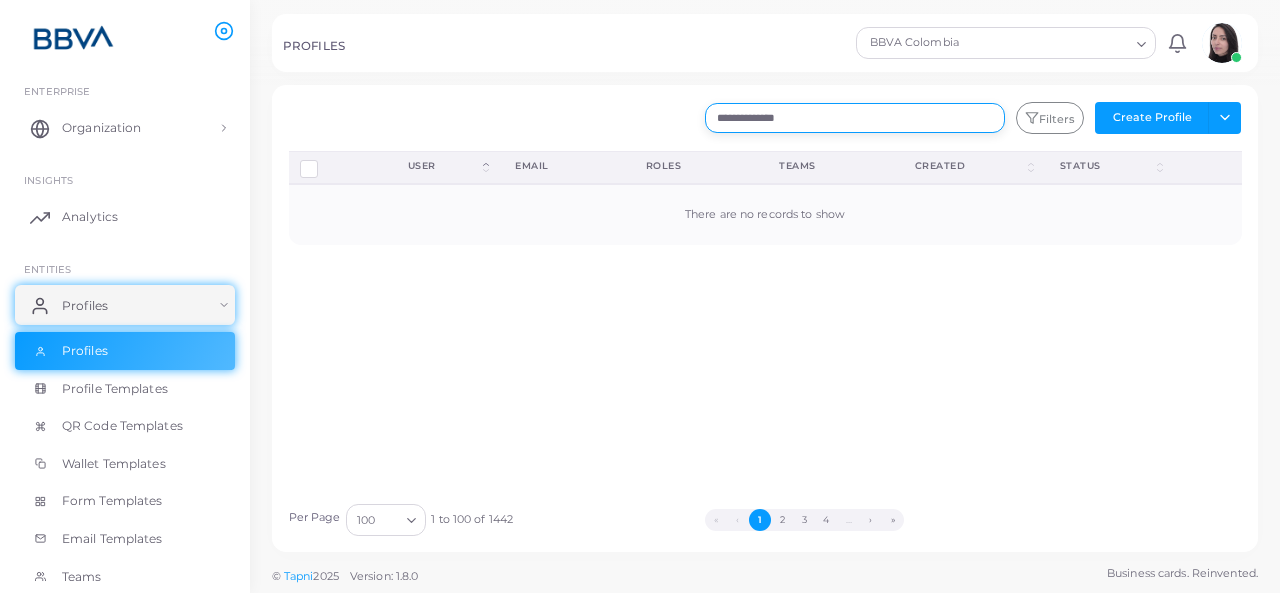 click on "**********" at bounding box center [855, 118] 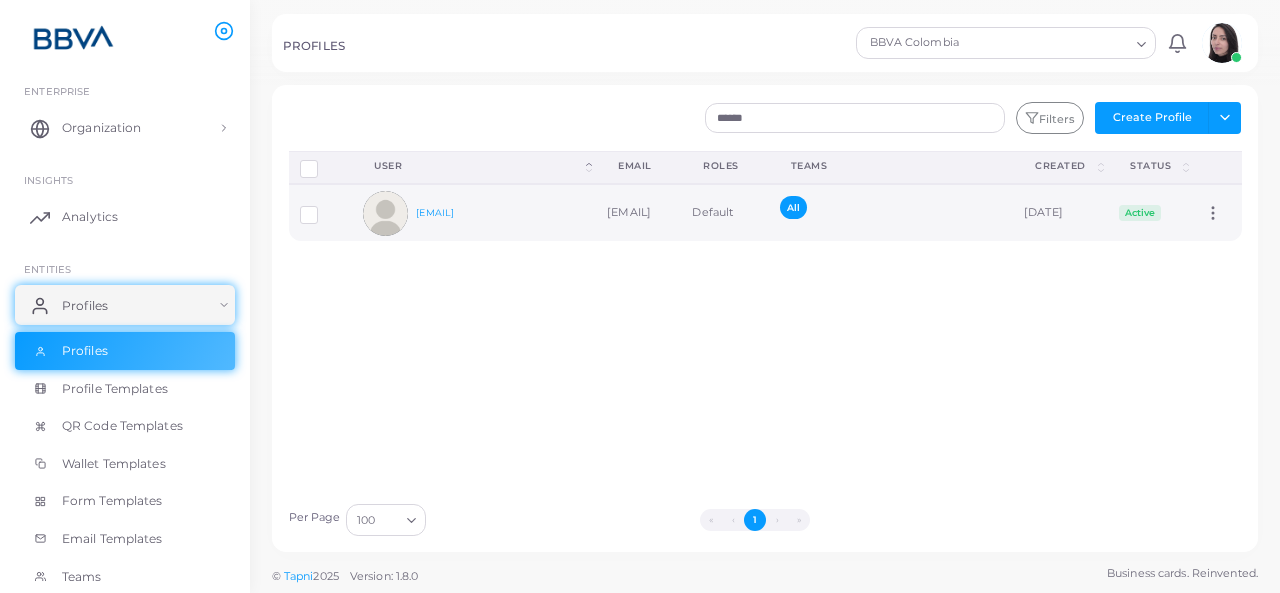 click at bounding box center [324, 207] 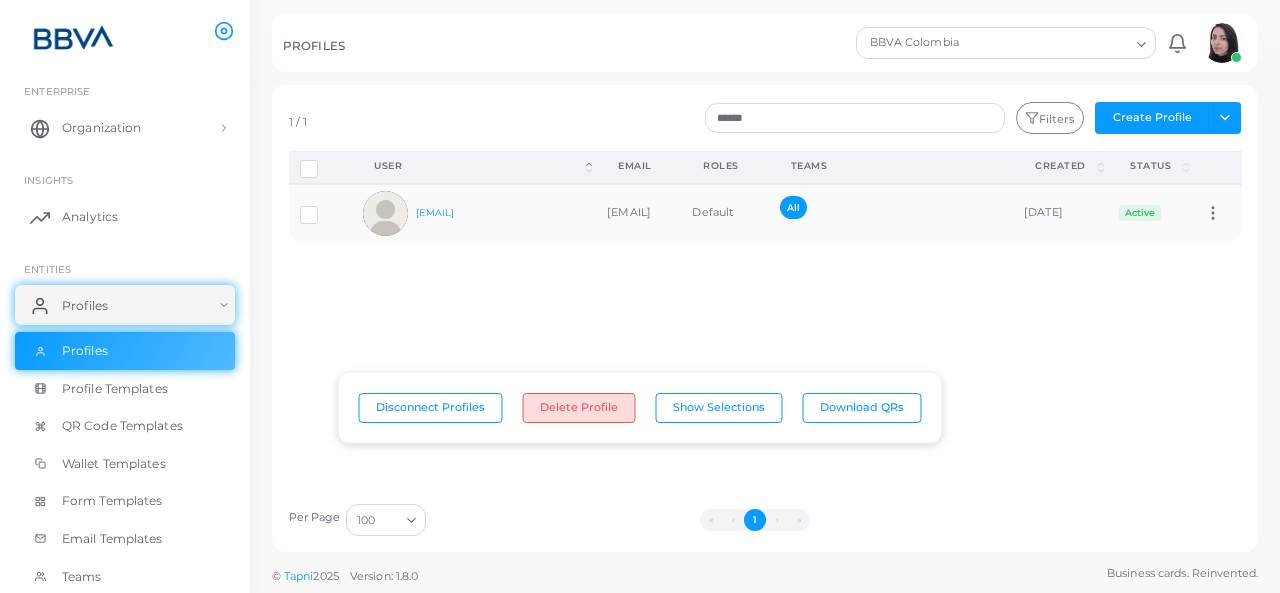 click on "Delete Profile" at bounding box center [579, 408] 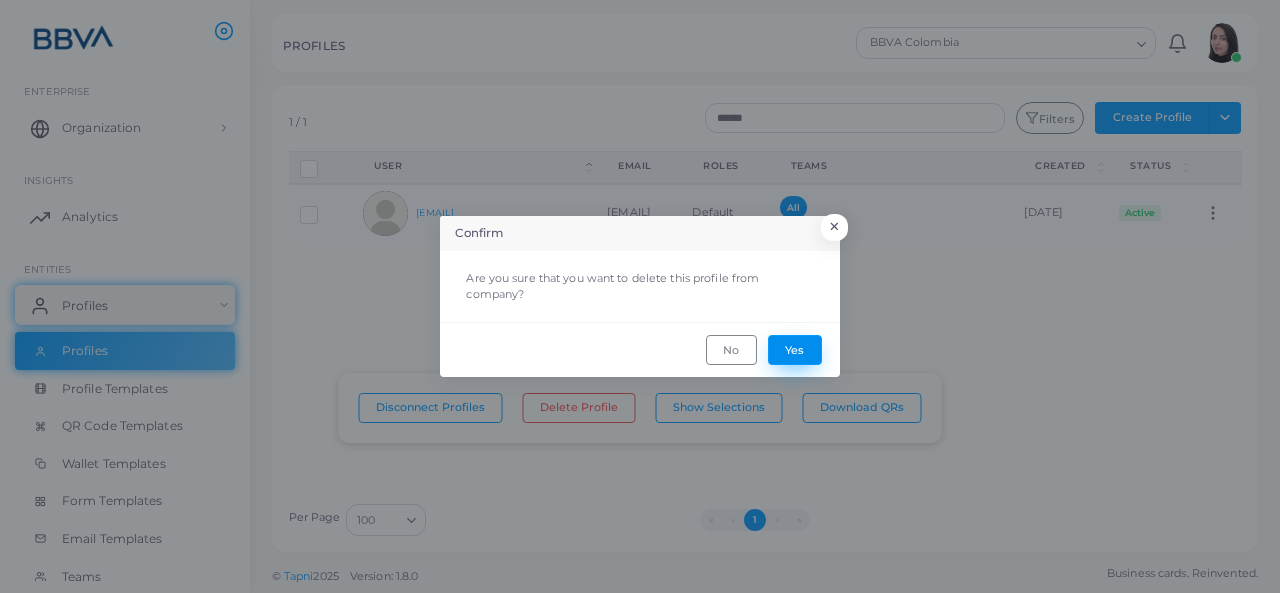 click on "Yes" at bounding box center [795, 350] 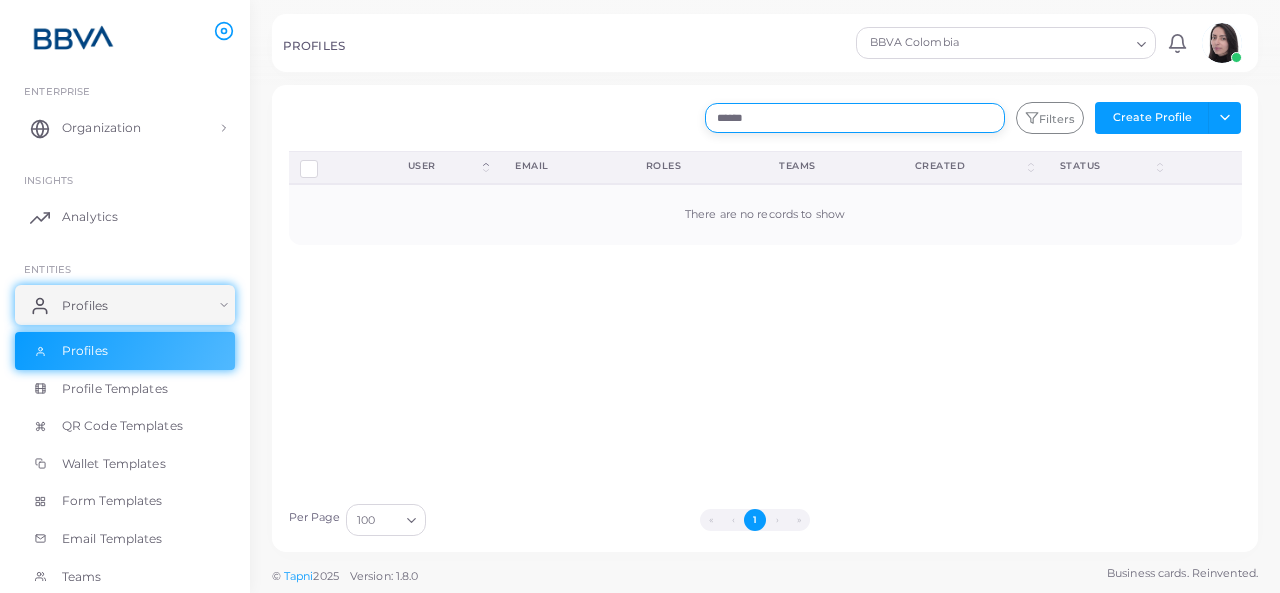 click on "*****" at bounding box center [855, 118] 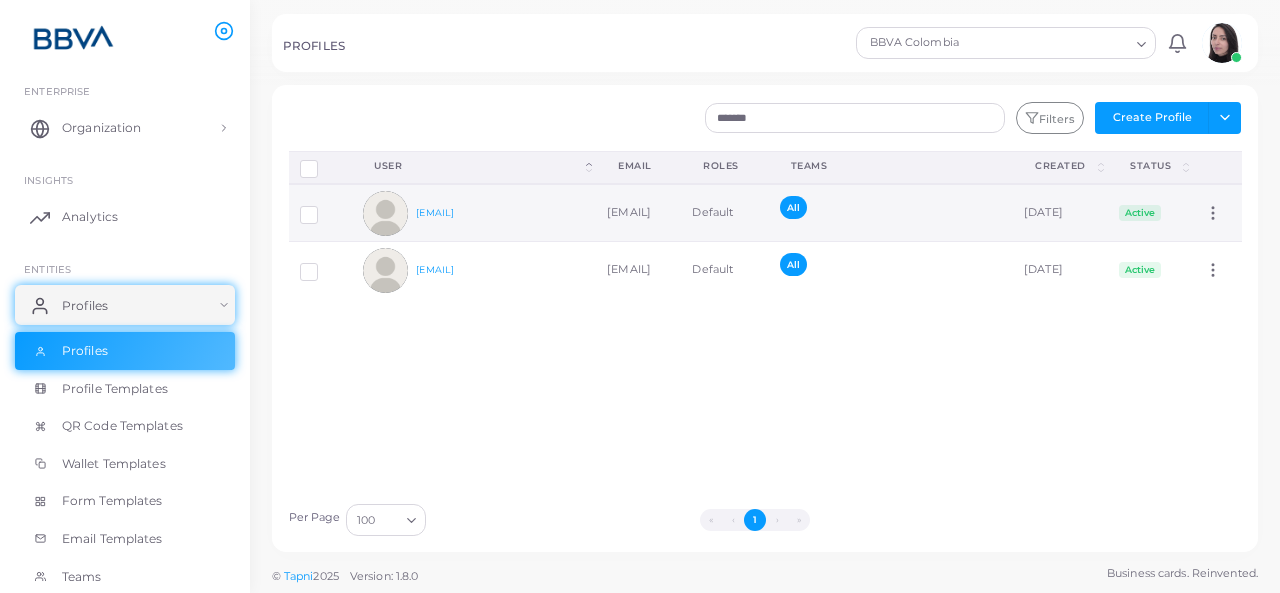 click at bounding box center (324, 207) 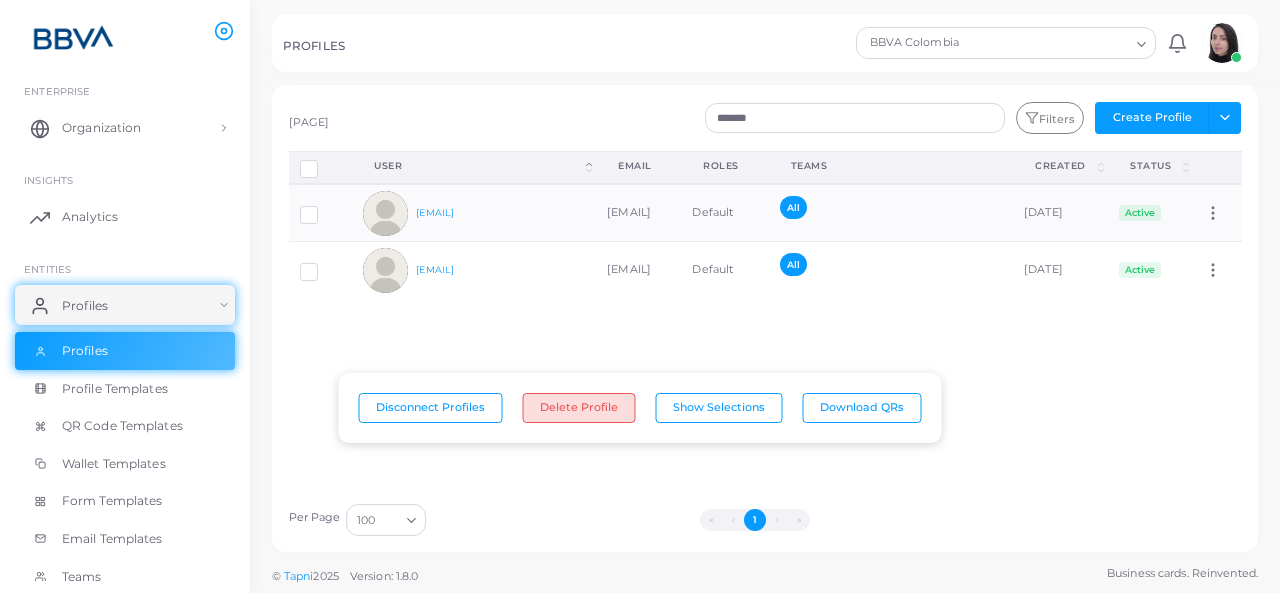 click on "Delete Profile" at bounding box center [579, 408] 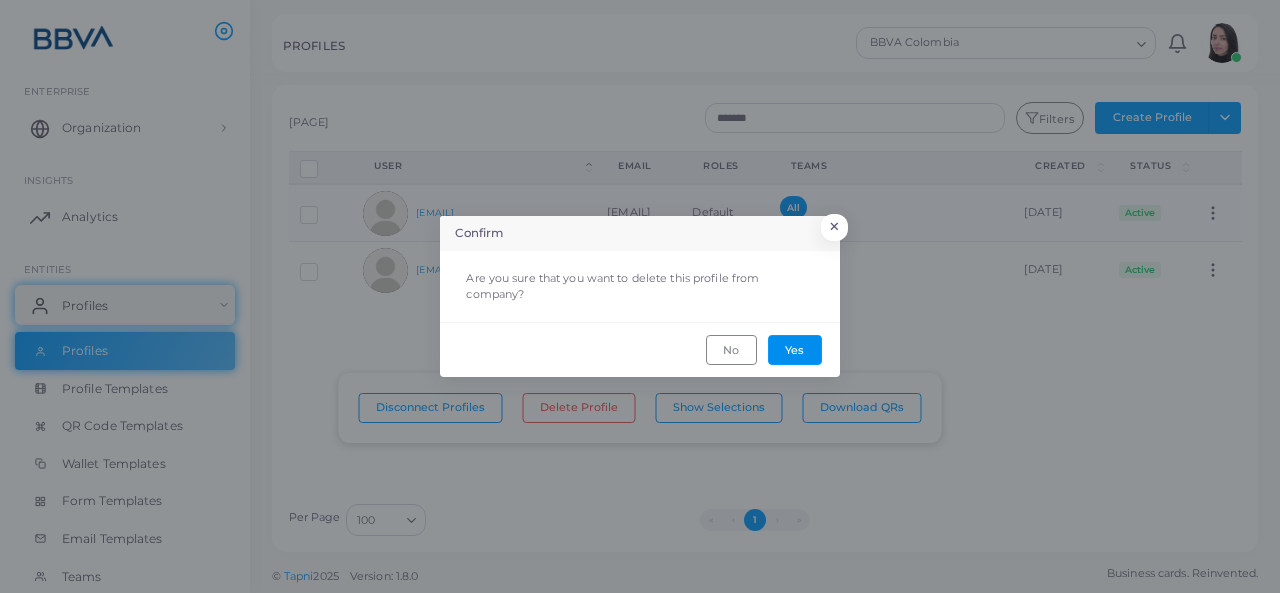 drag, startPoint x: 785, startPoint y: 351, endPoint x: 759, endPoint y: 345, distance: 26.683329 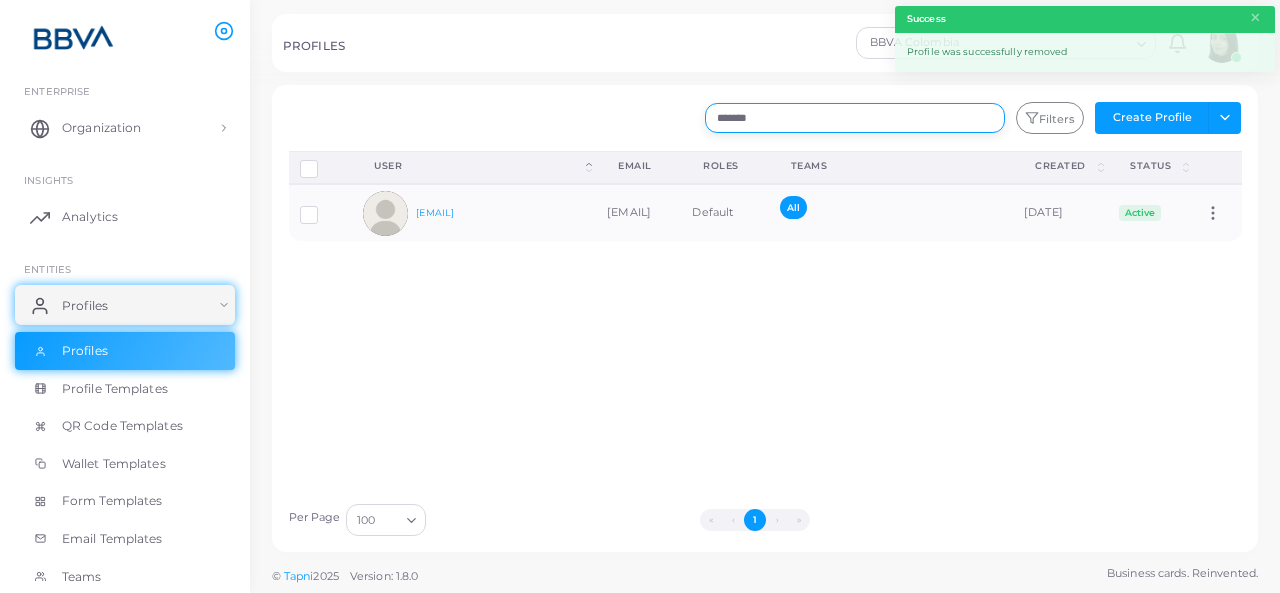 click on "*******" at bounding box center (855, 118) 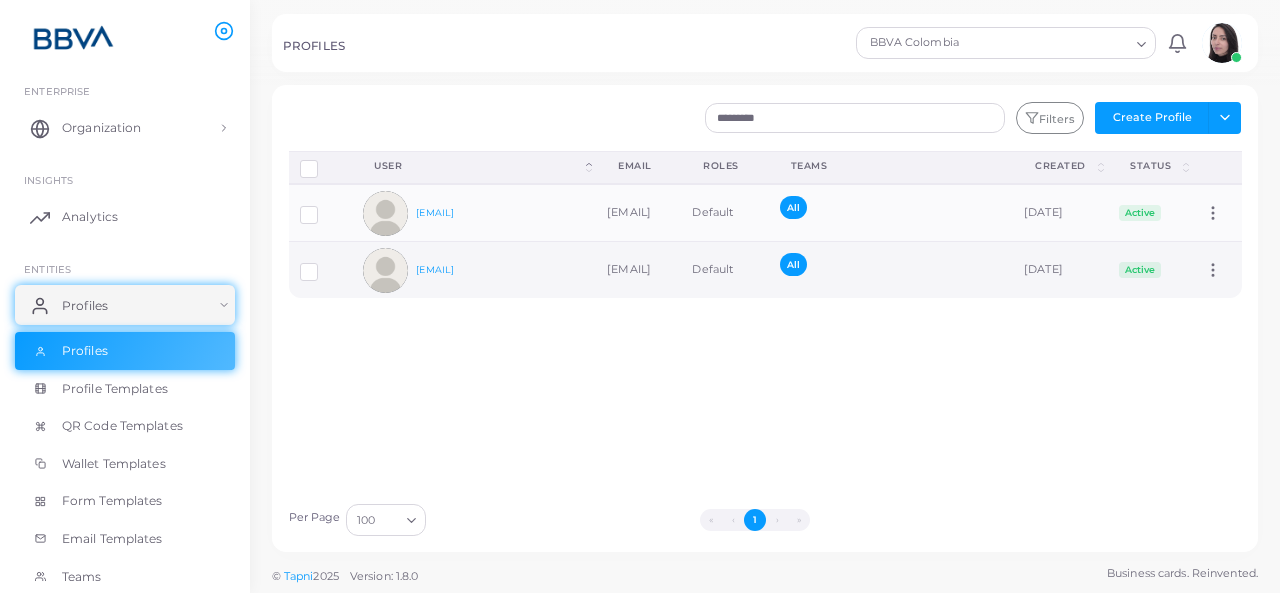 click at bounding box center [324, 264] 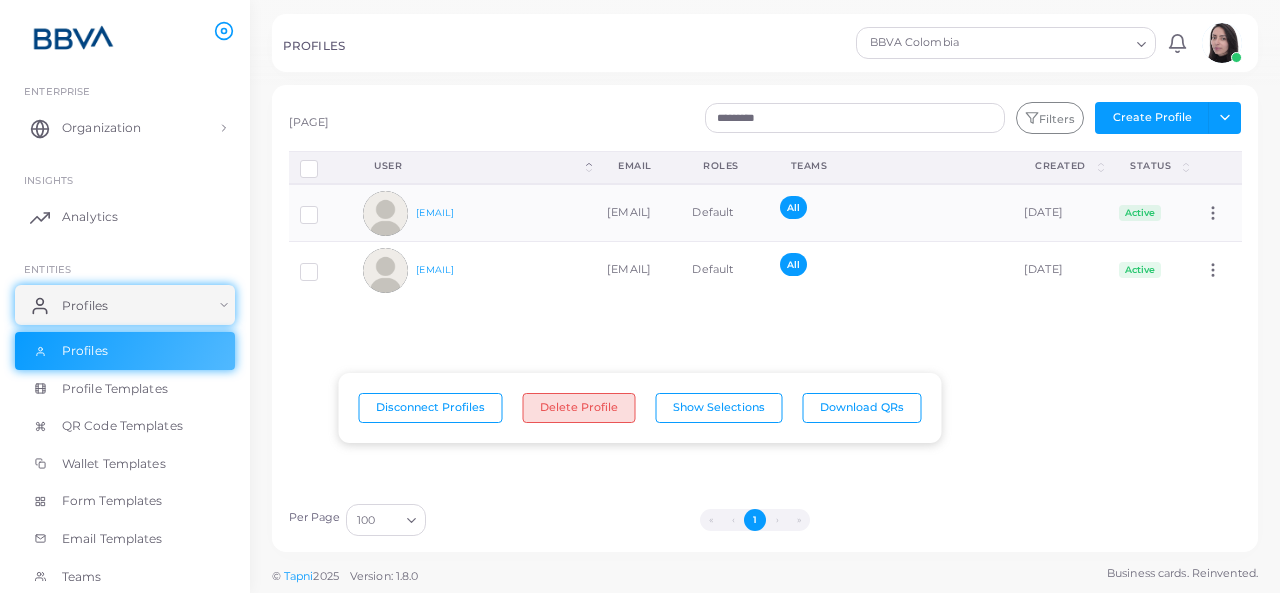 click on "Delete Profile" at bounding box center (579, 408) 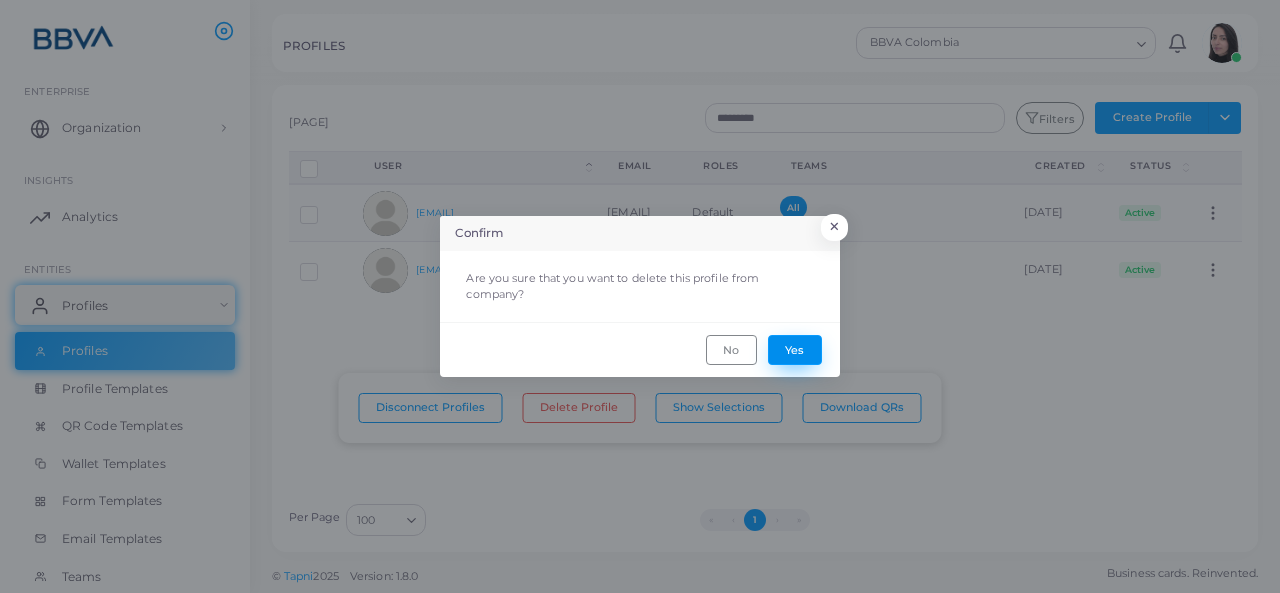 click on "Yes" at bounding box center (795, 350) 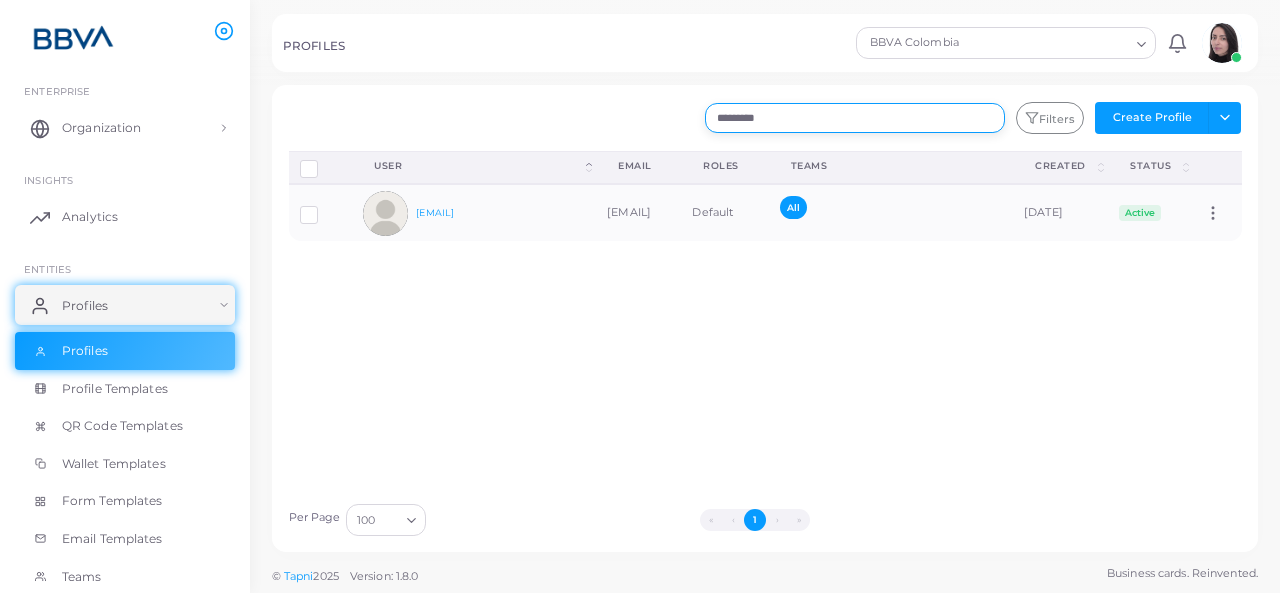 drag, startPoint x: 816, startPoint y: 112, endPoint x: 626, endPoint y: 117, distance: 190.06578 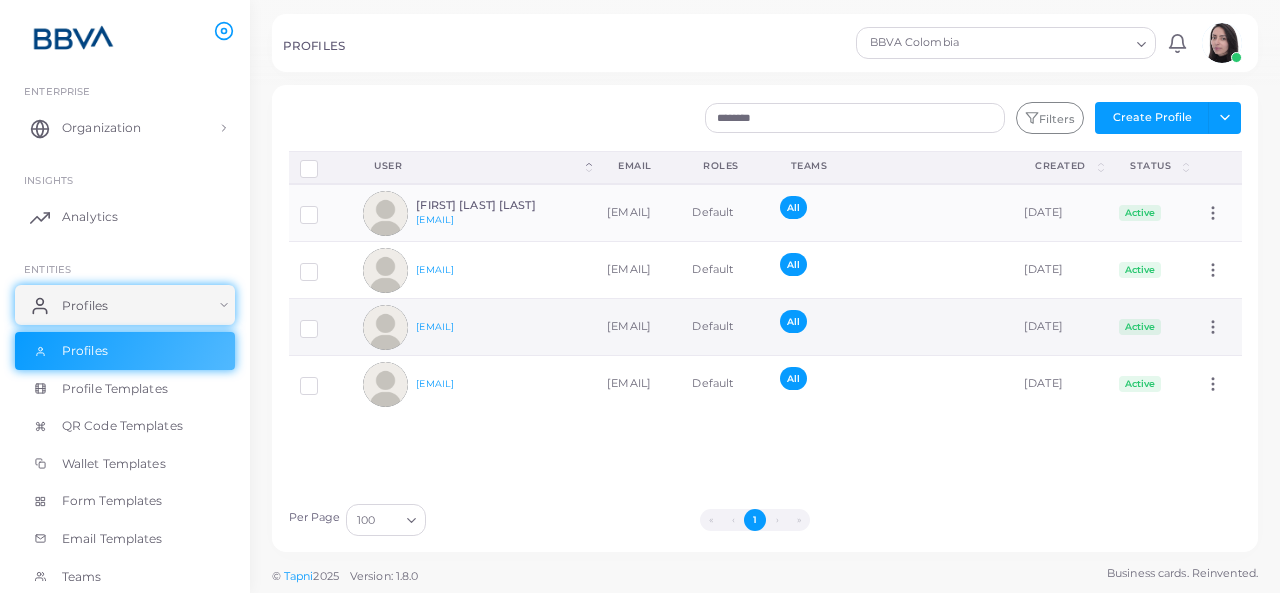 click at bounding box center (324, 321) 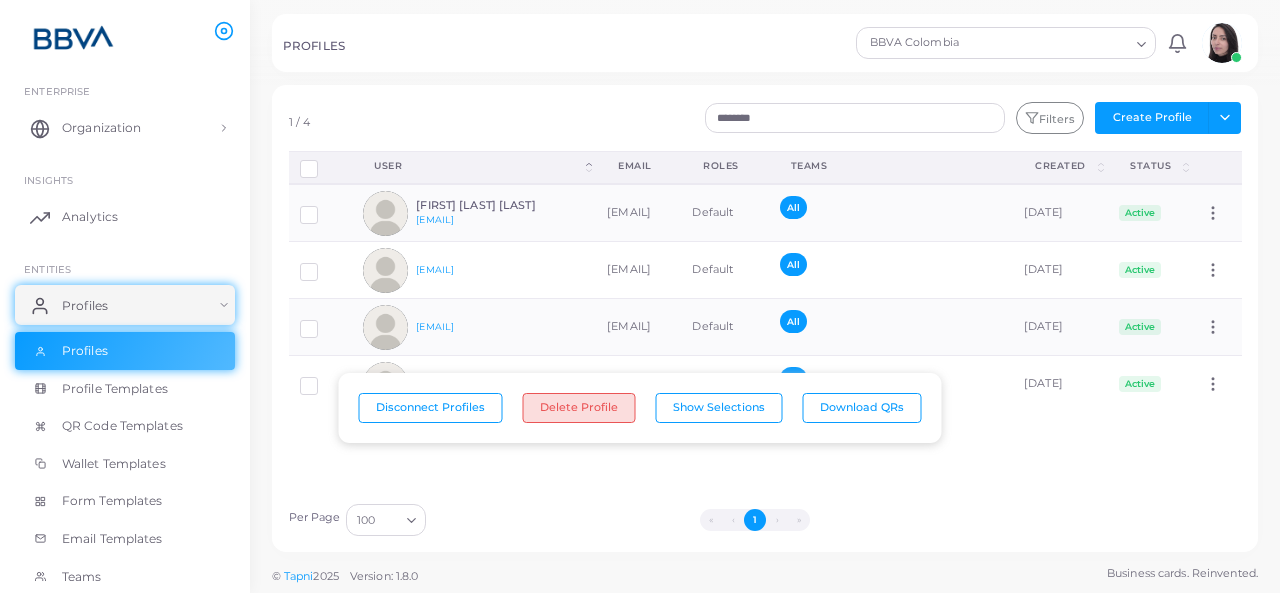 click on "Delete Profile" at bounding box center [579, 408] 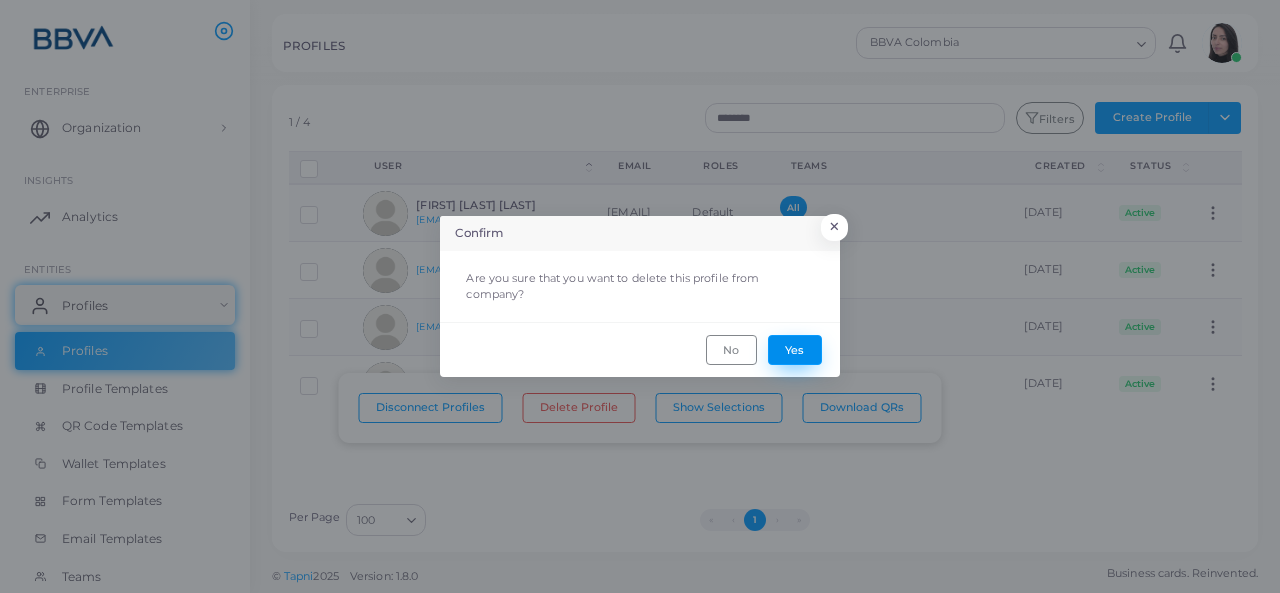 click on "Yes" at bounding box center [795, 350] 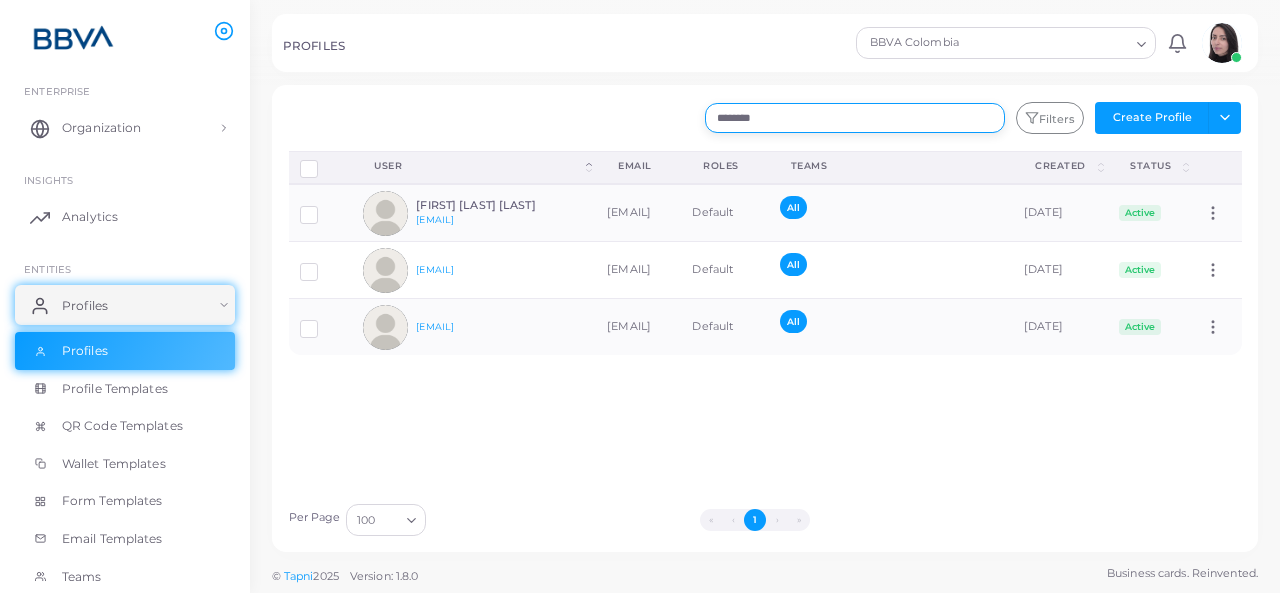 click on "*******" at bounding box center [855, 118] 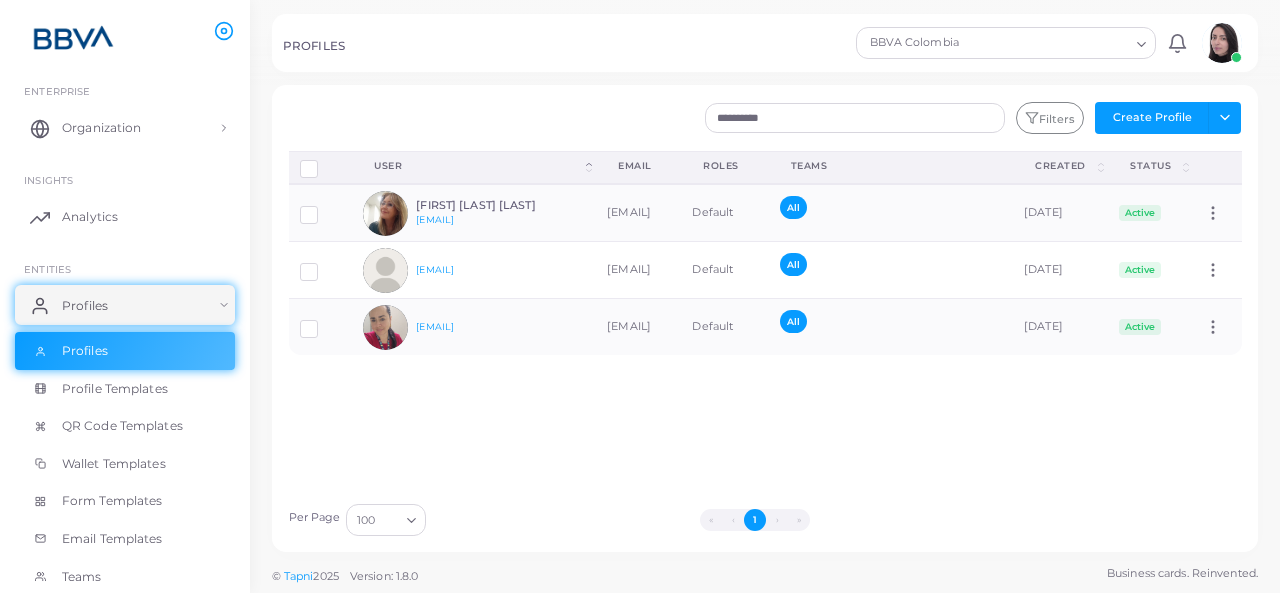 click on "›" at bounding box center (777, 520) 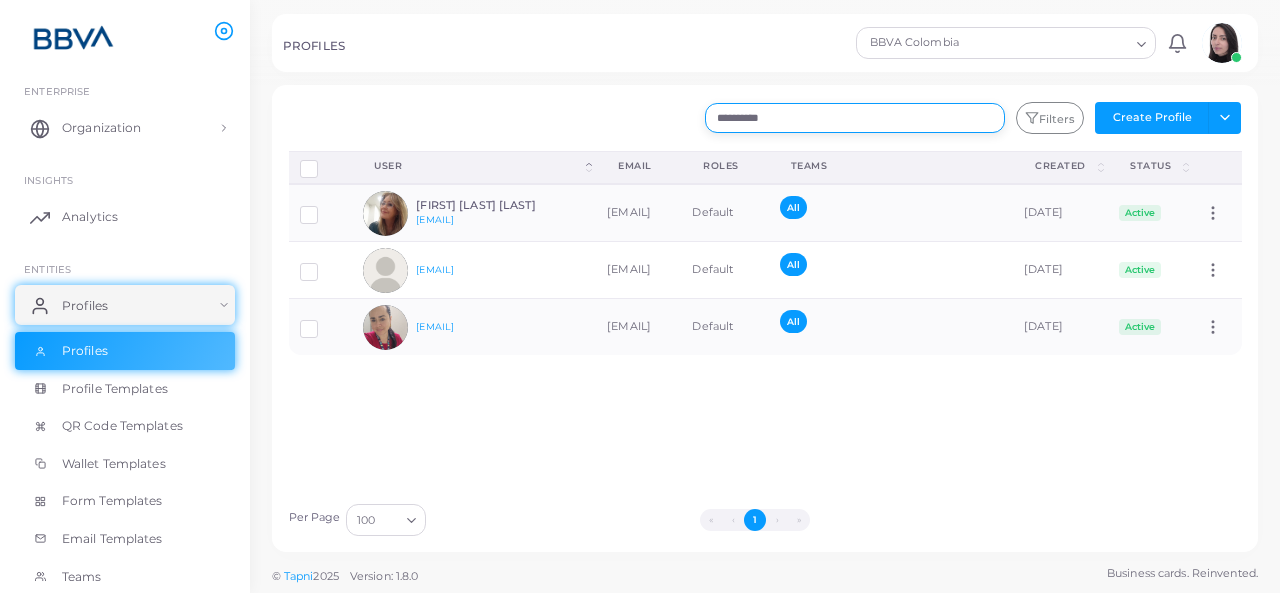 click on "*********" at bounding box center [855, 118] 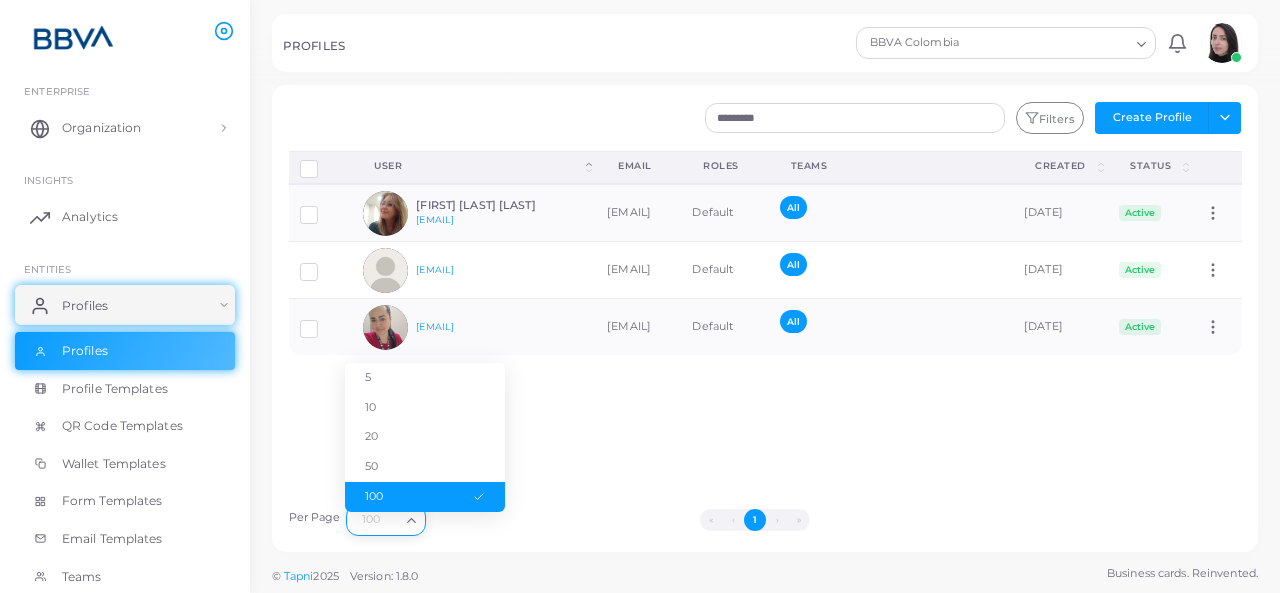 click at bounding box center [411, 520] 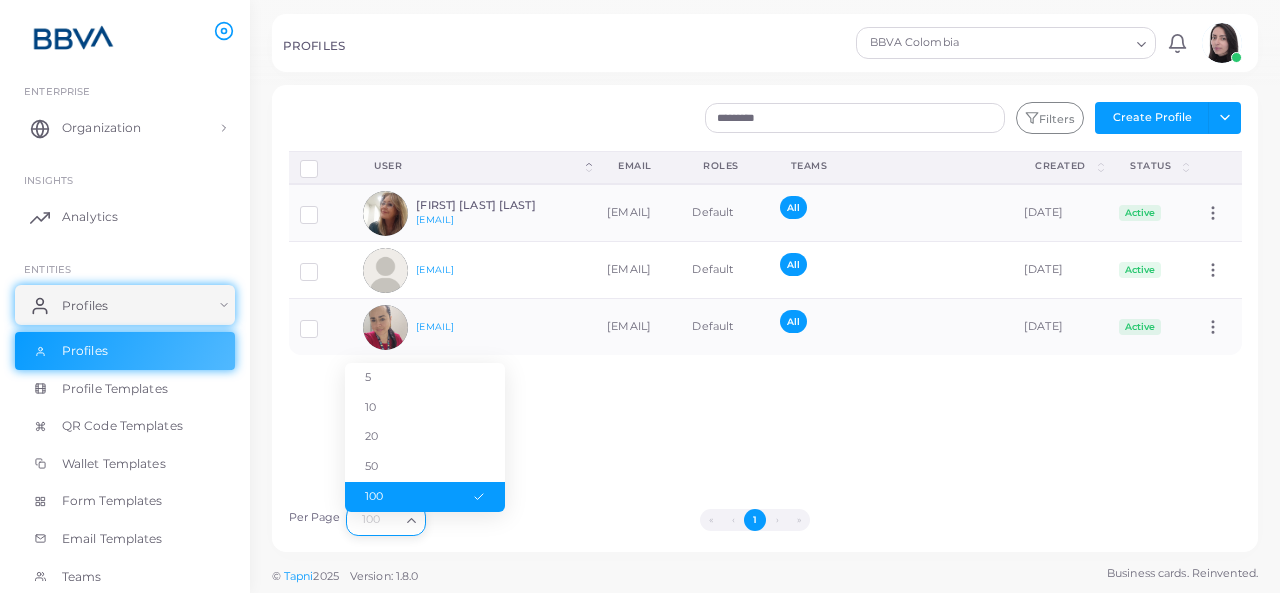 click on "[EMAIL]  [EMAIL]  [DATE]   [STATUS]  [ACTION]    [EMAIL]  [EMAIL]  [DATE]   [STATUS]  [ACTION]    [EMAIL]  [EMAIL]  [DATE]   [STATUS]  [ACTION]" at bounding box center (765, 322) 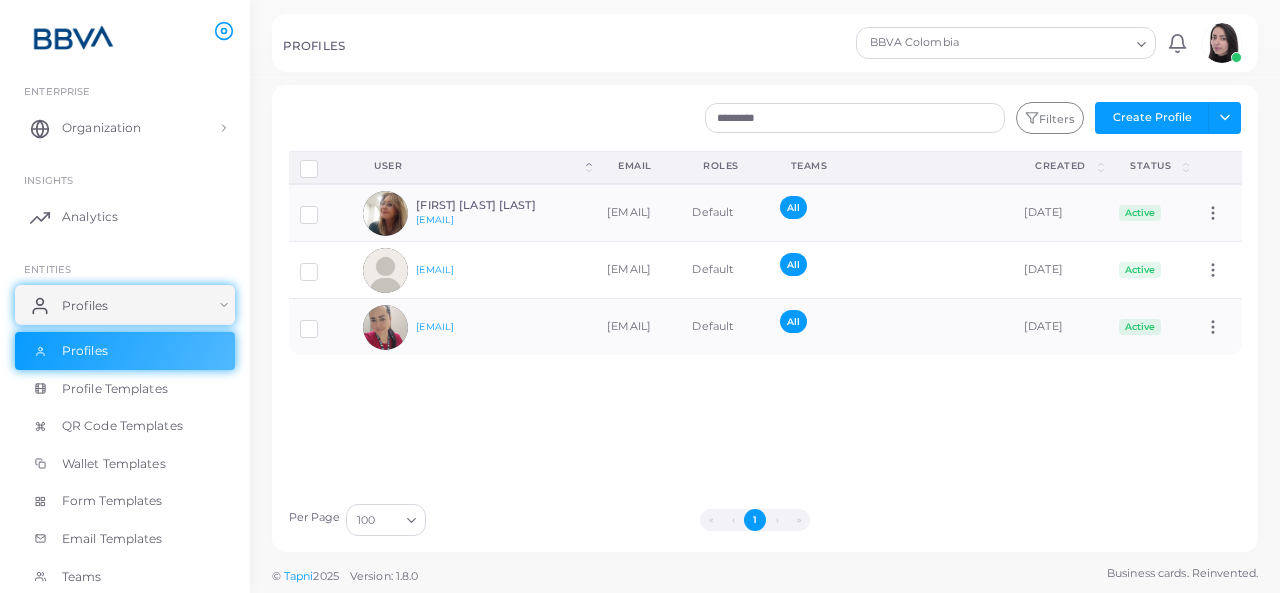 scroll, scrollTop: 0, scrollLeft: 80, axis: horizontal 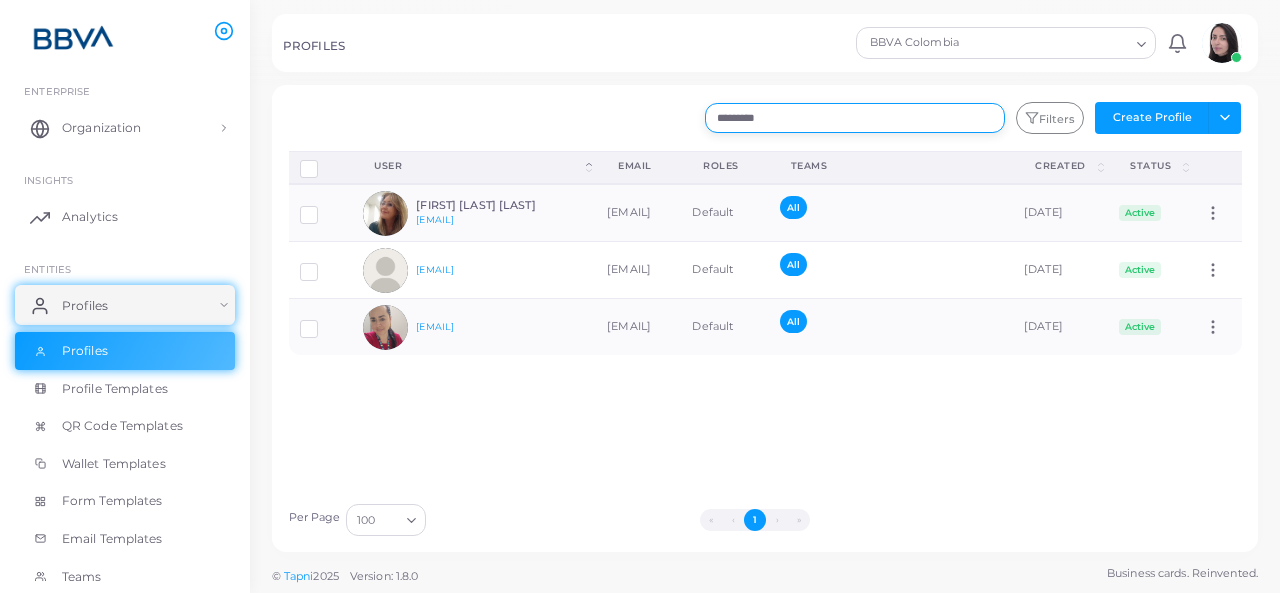 click on "*********" at bounding box center (855, 118) 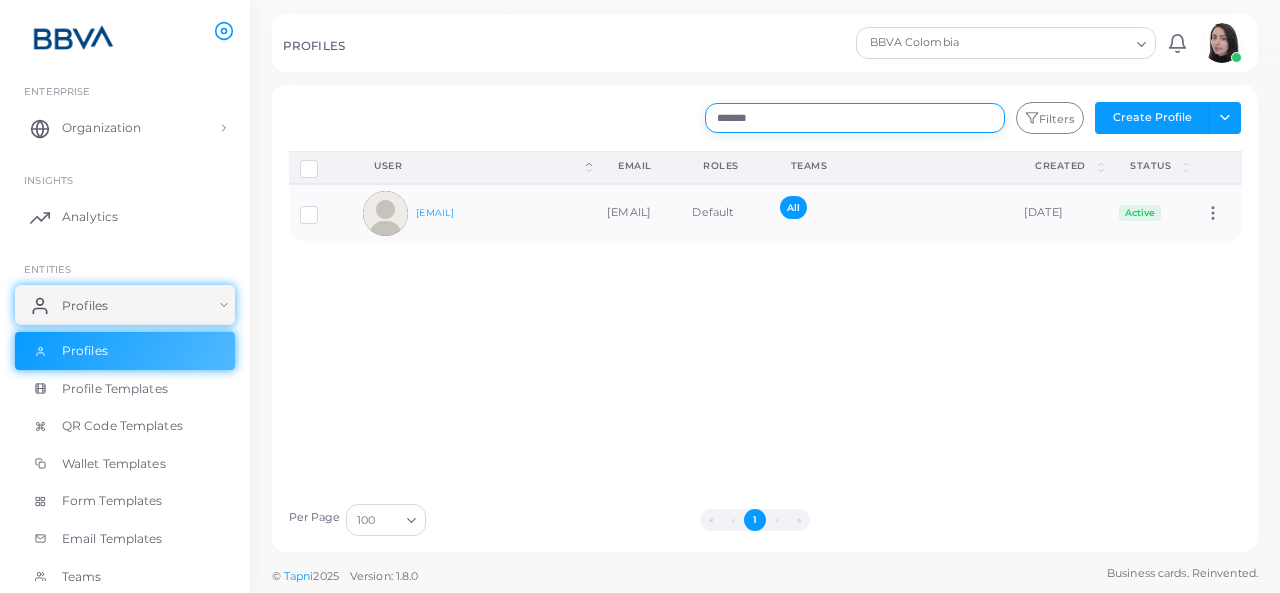 type on "*******" 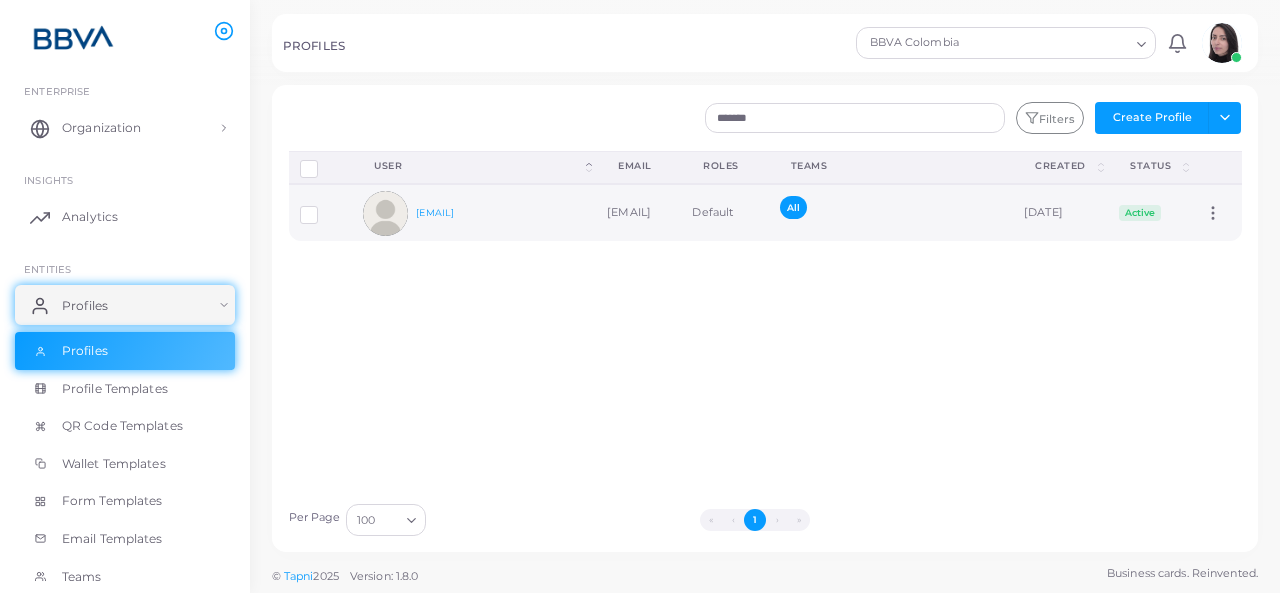 click at bounding box center (324, 207) 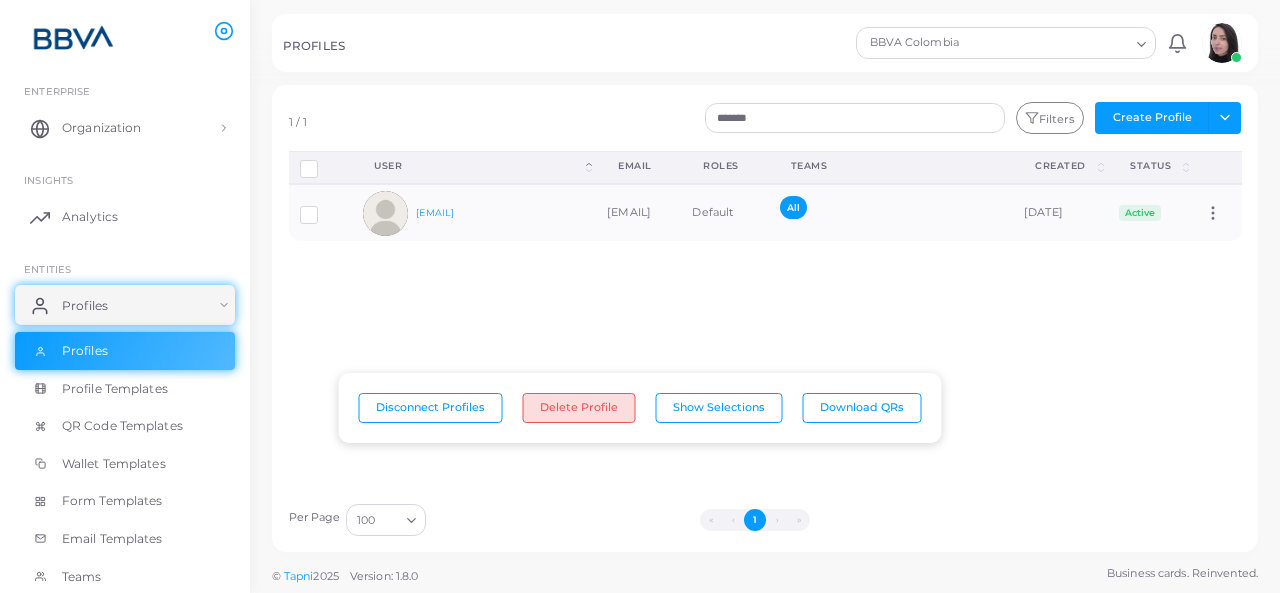 click on "Delete Profile" at bounding box center (579, 408) 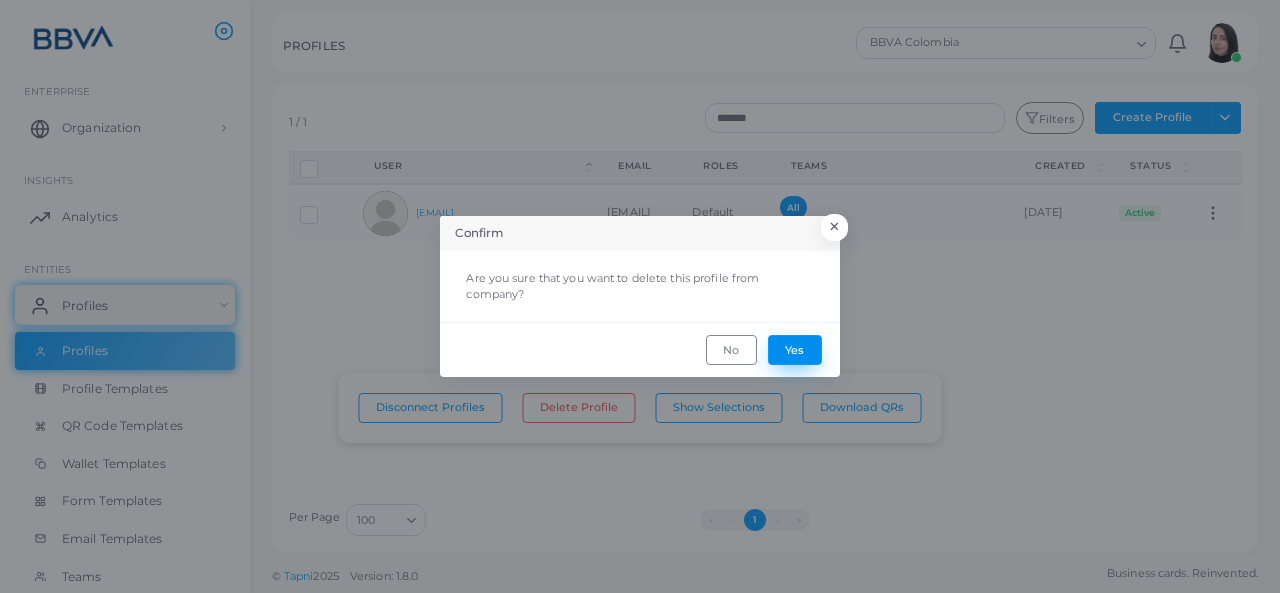 click on "Yes" at bounding box center [795, 350] 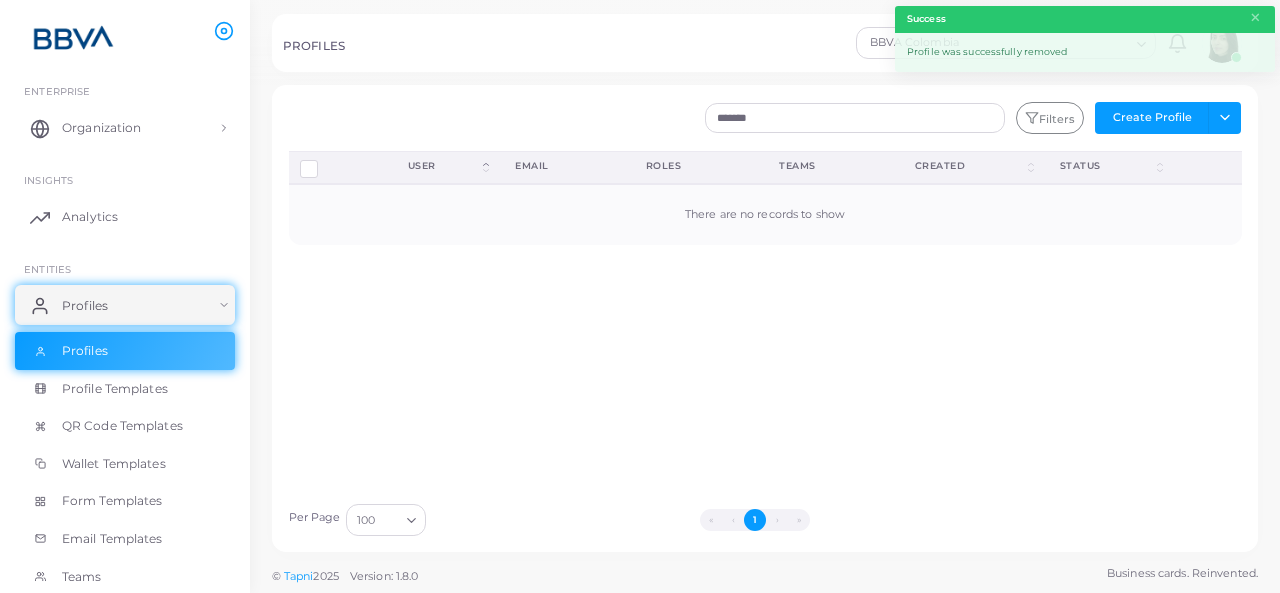 type 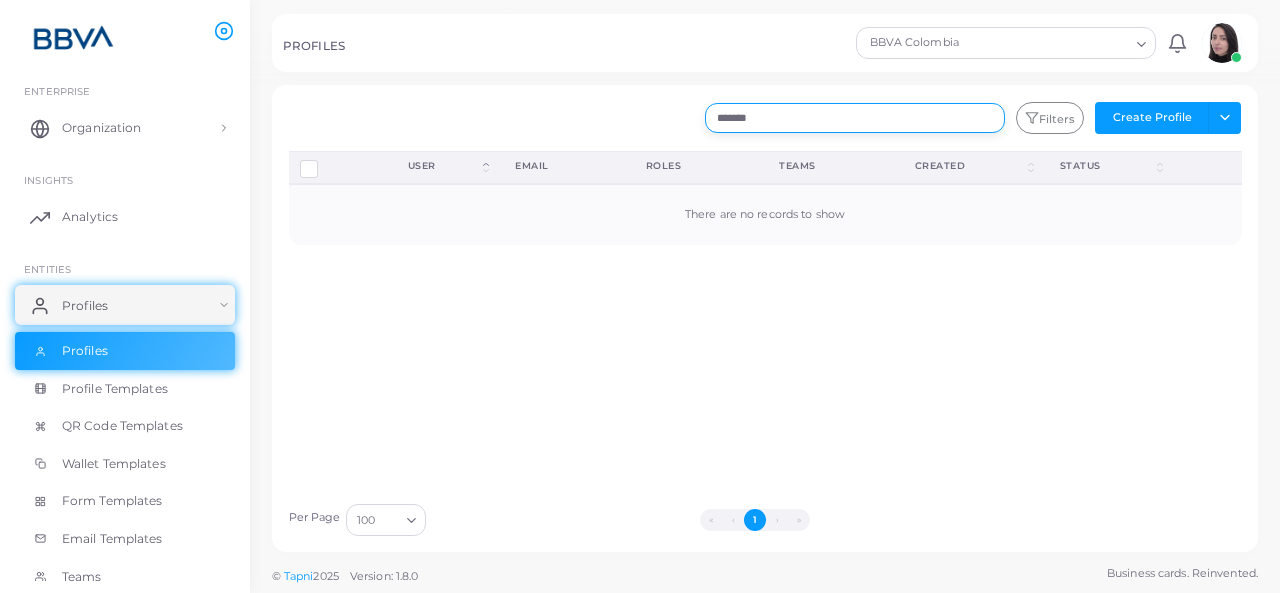 click on "*******" at bounding box center (855, 118) 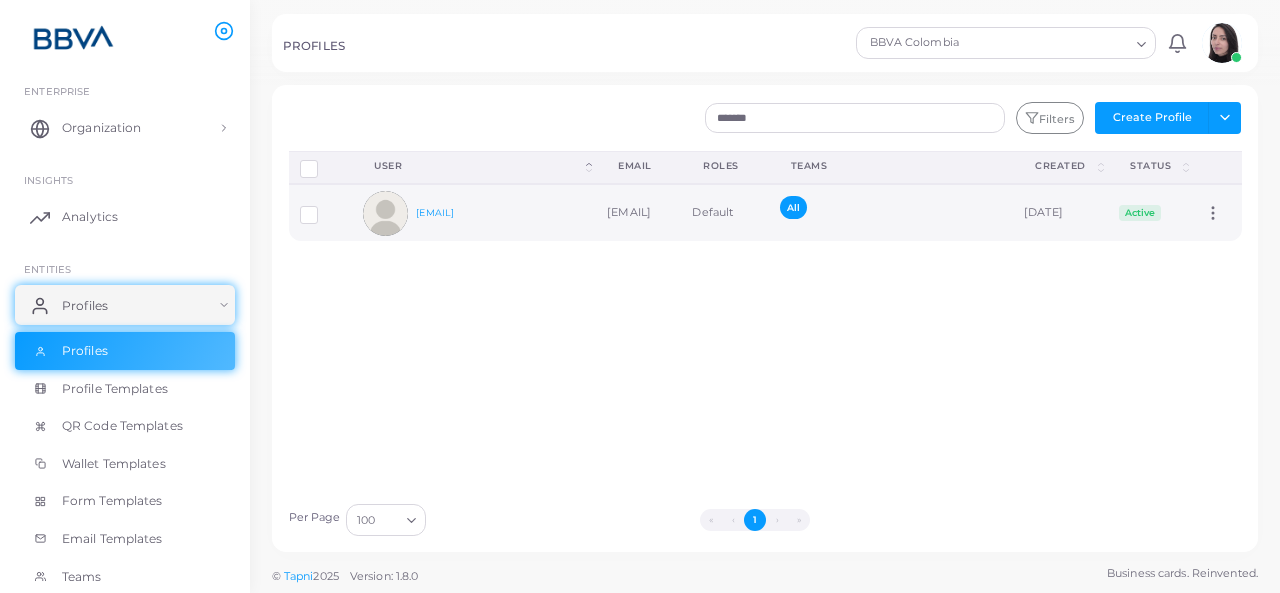 click at bounding box center (324, 207) 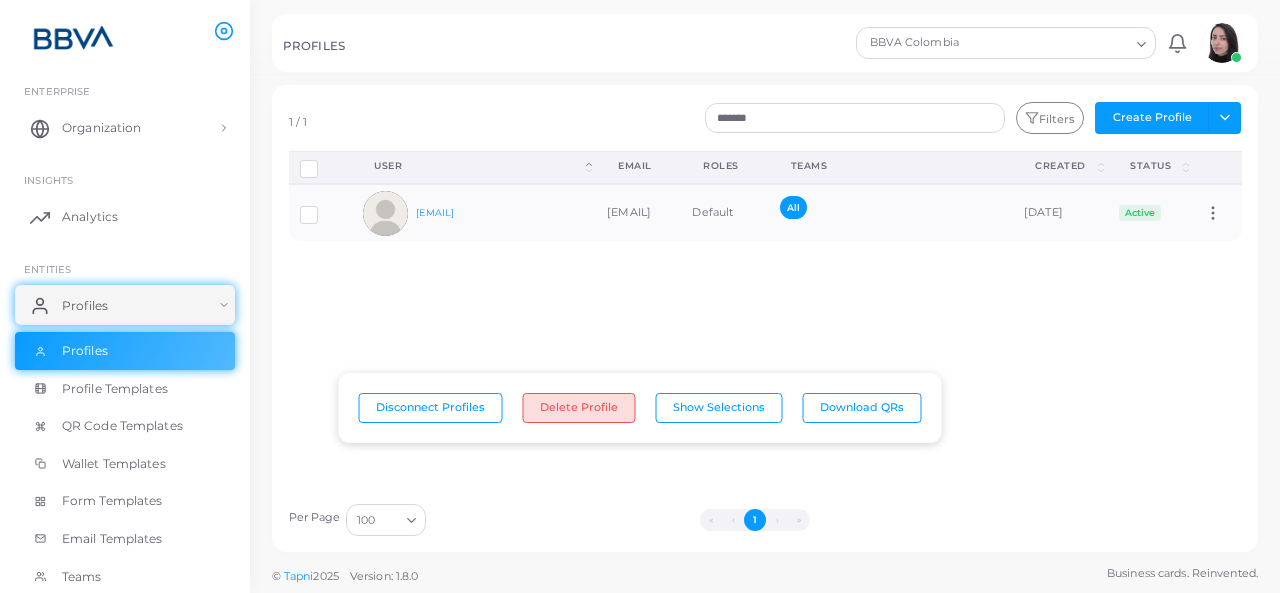 click on "Delete Profile" at bounding box center (579, 408) 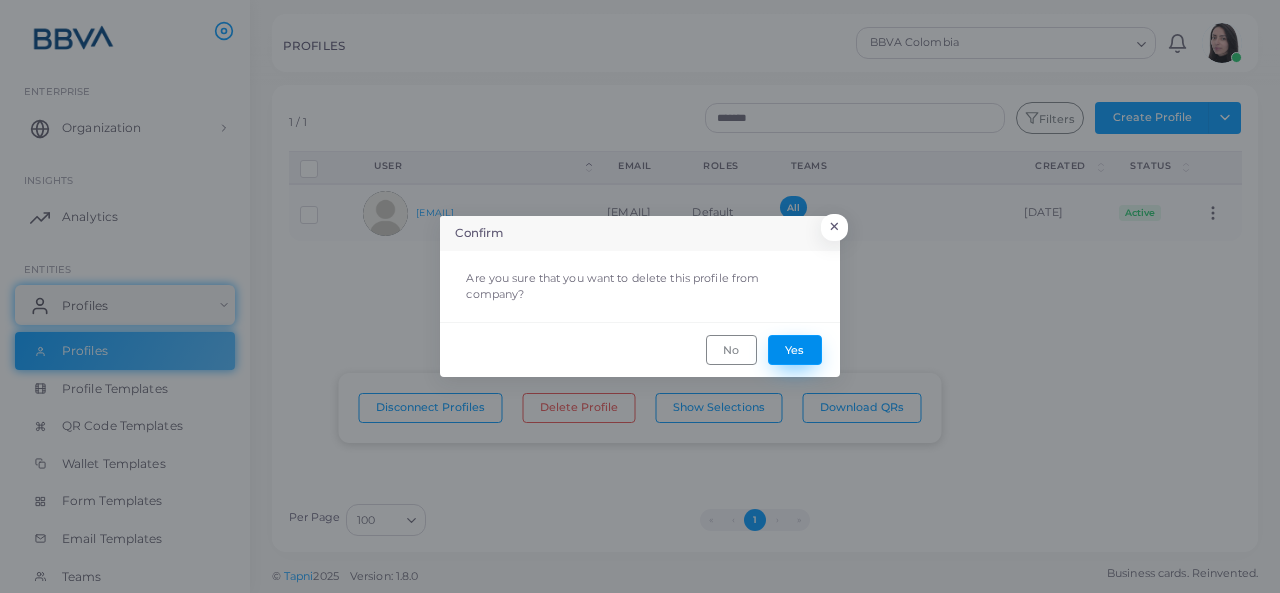 click on "Yes" at bounding box center [795, 350] 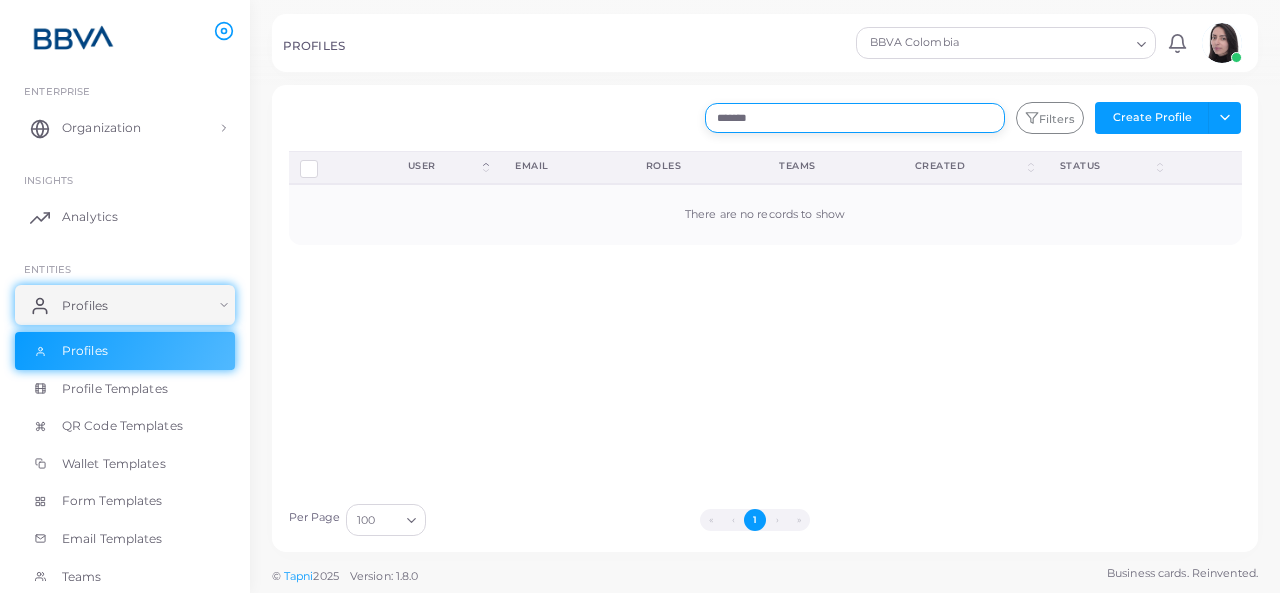 click on "*******" at bounding box center (855, 118) 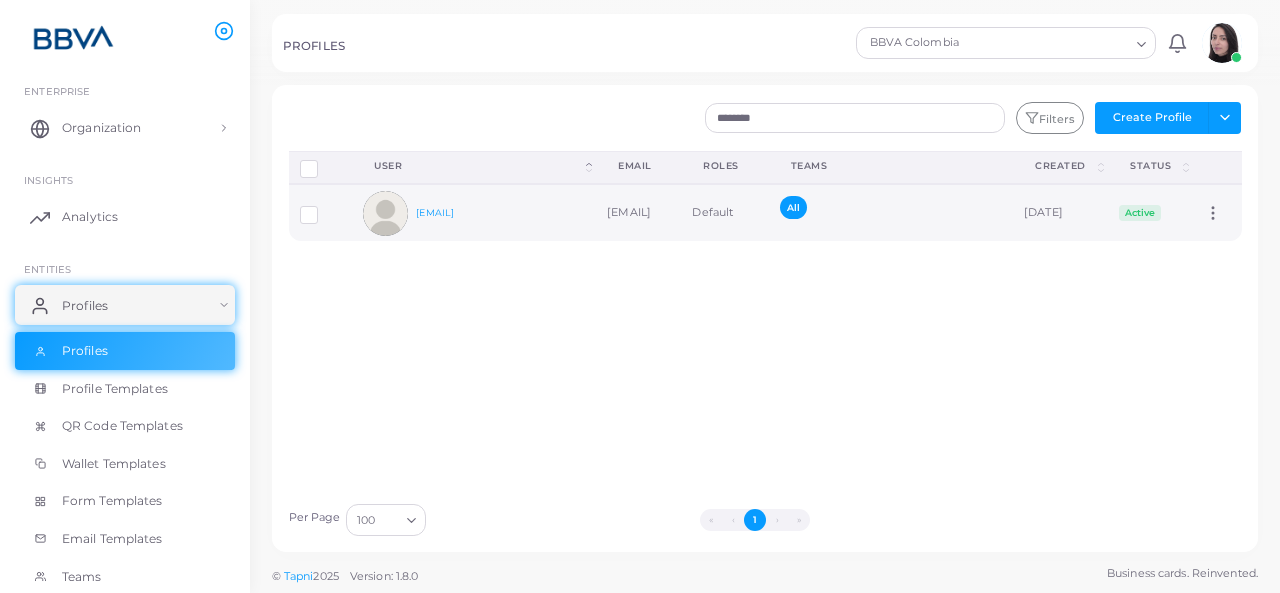 click at bounding box center [324, 207] 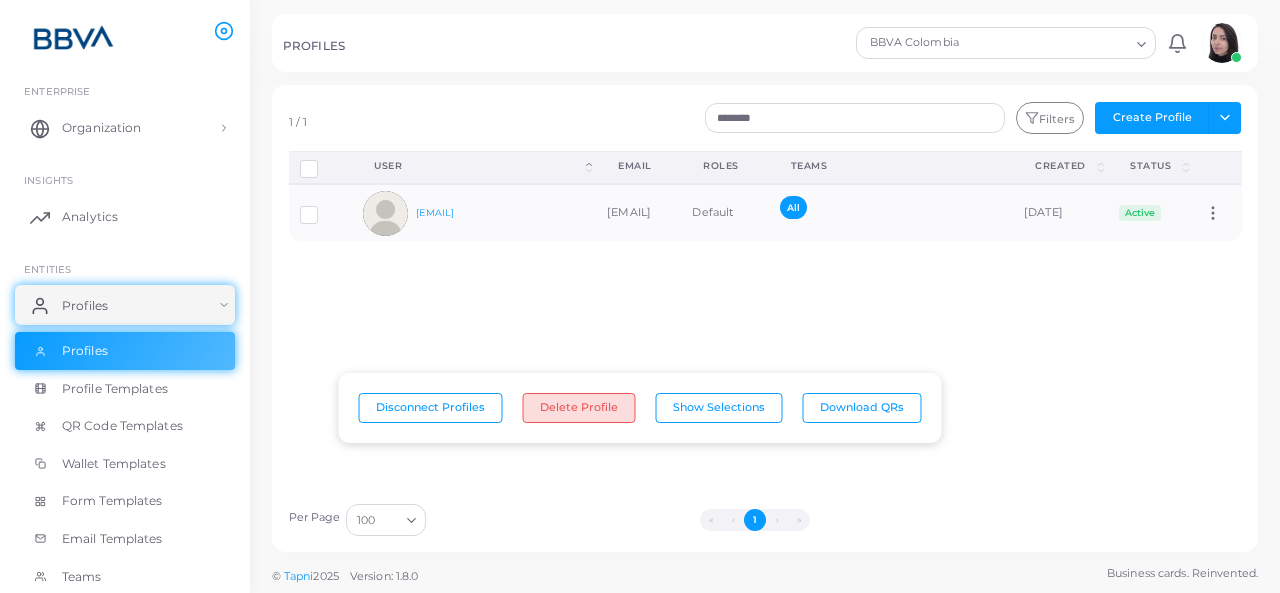 click on "Delete Profile" at bounding box center [579, 408] 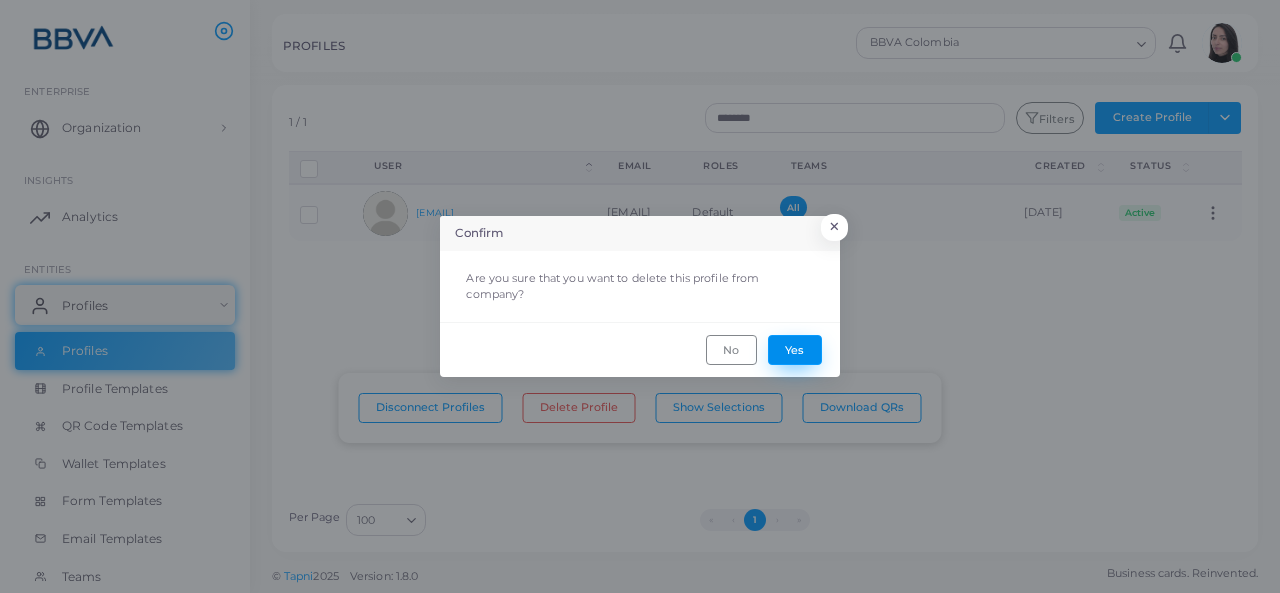 click on "Yes" at bounding box center [795, 350] 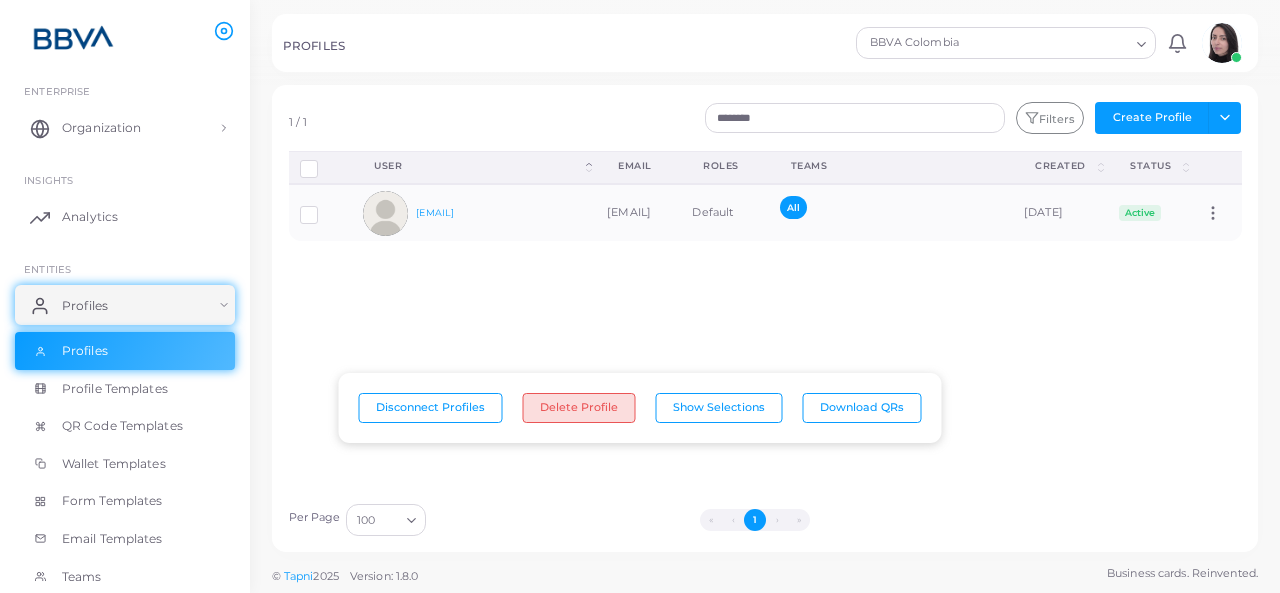 click on "Delete Profile" at bounding box center (579, 408) 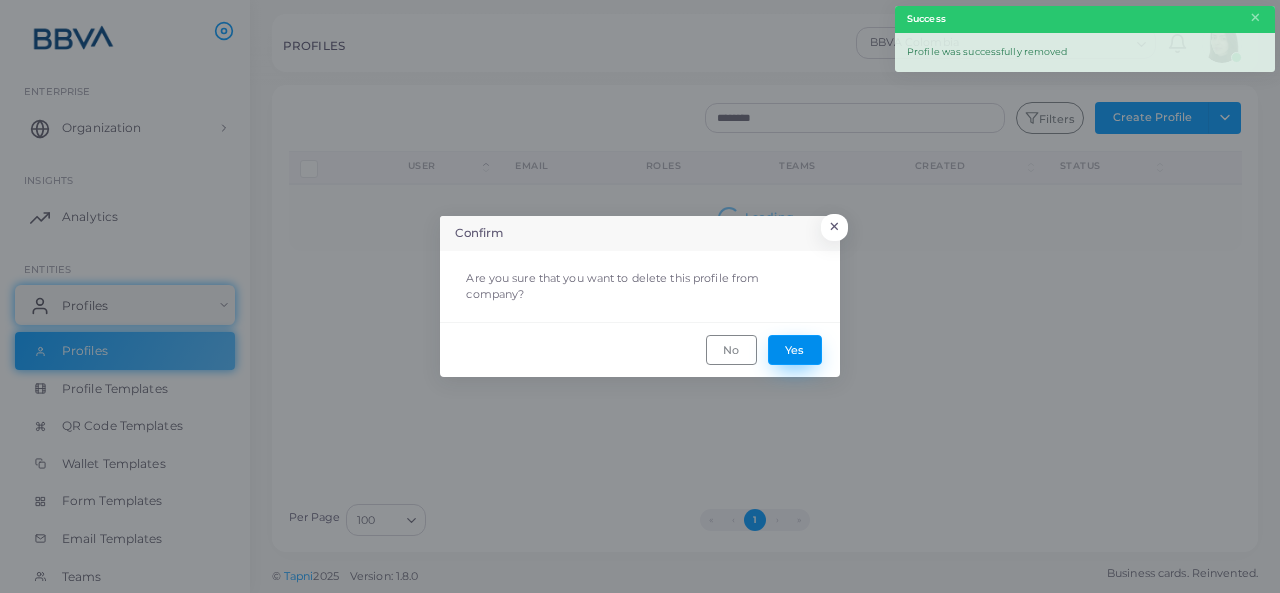 click on "Yes" at bounding box center (795, 350) 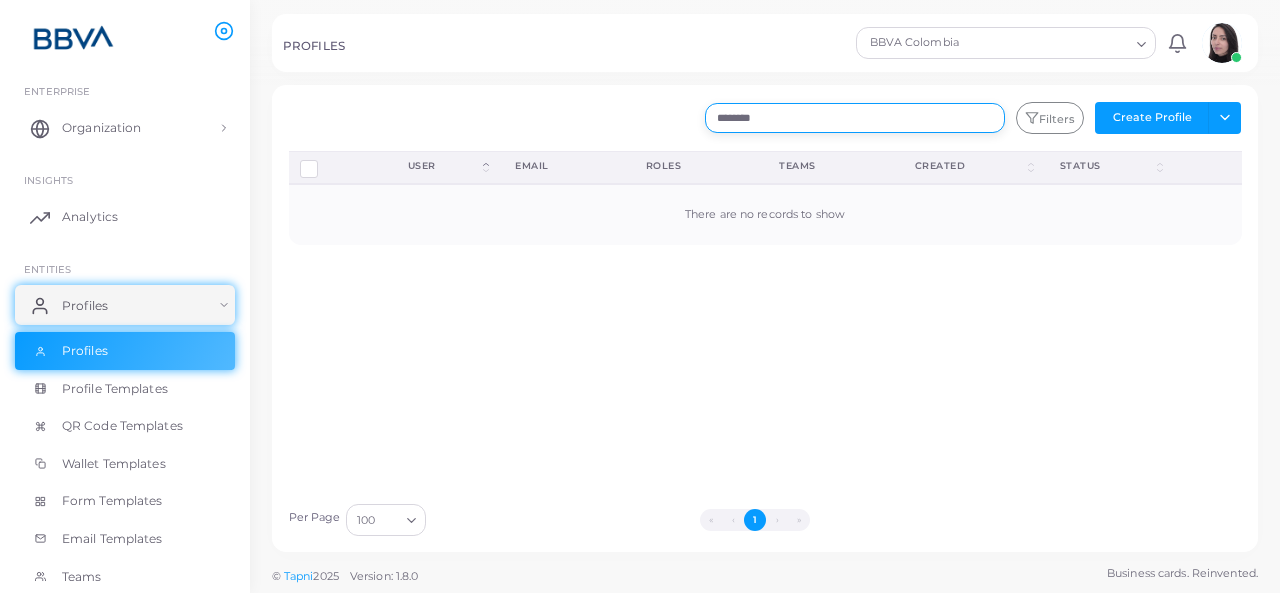 click on "*******" at bounding box center (855, 118) 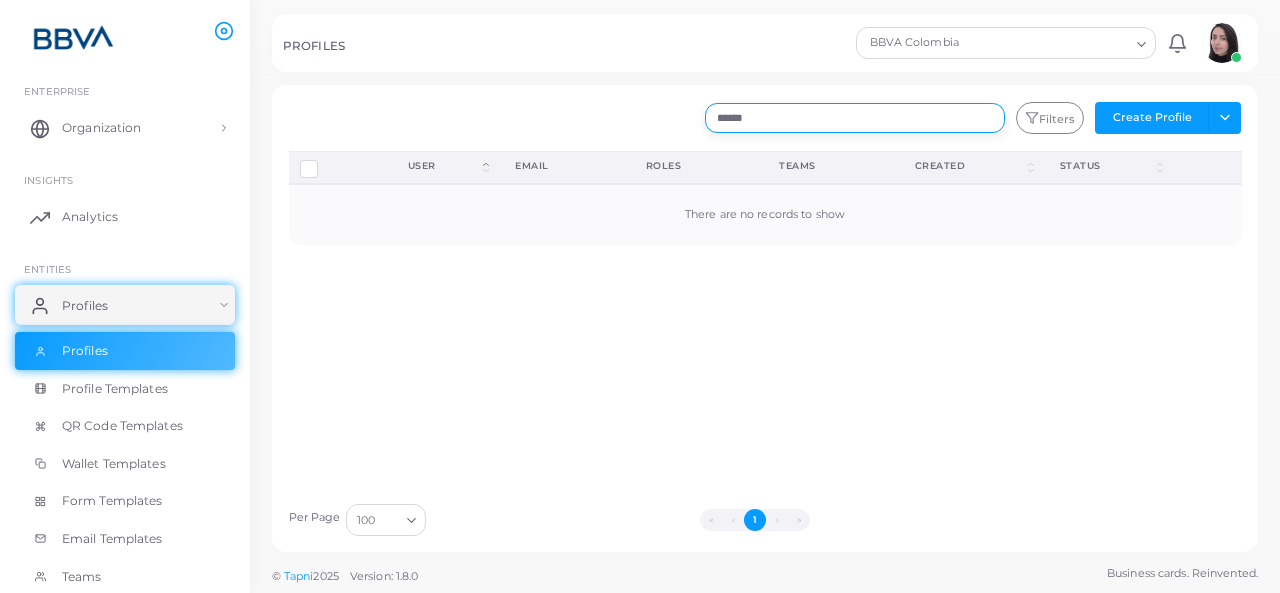 type on "******" 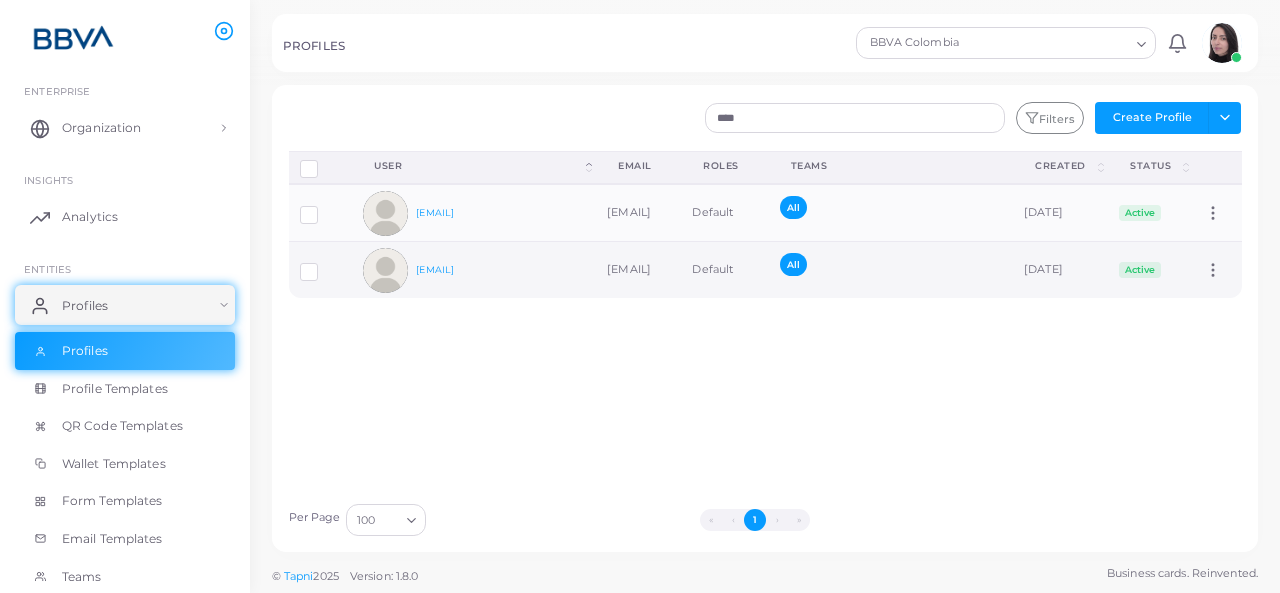 drag, startPoint x: 577, startPoint y: 273, endPoint x: 725, endPoint y: 273, distance: 148 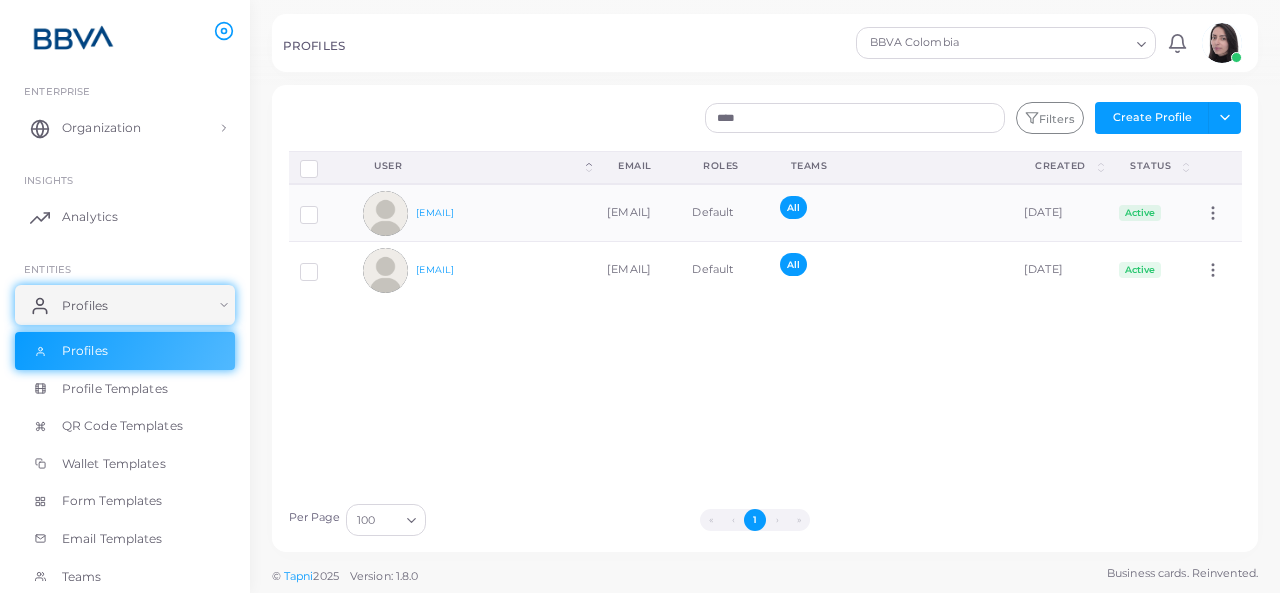 copy on "[EMAIL]" 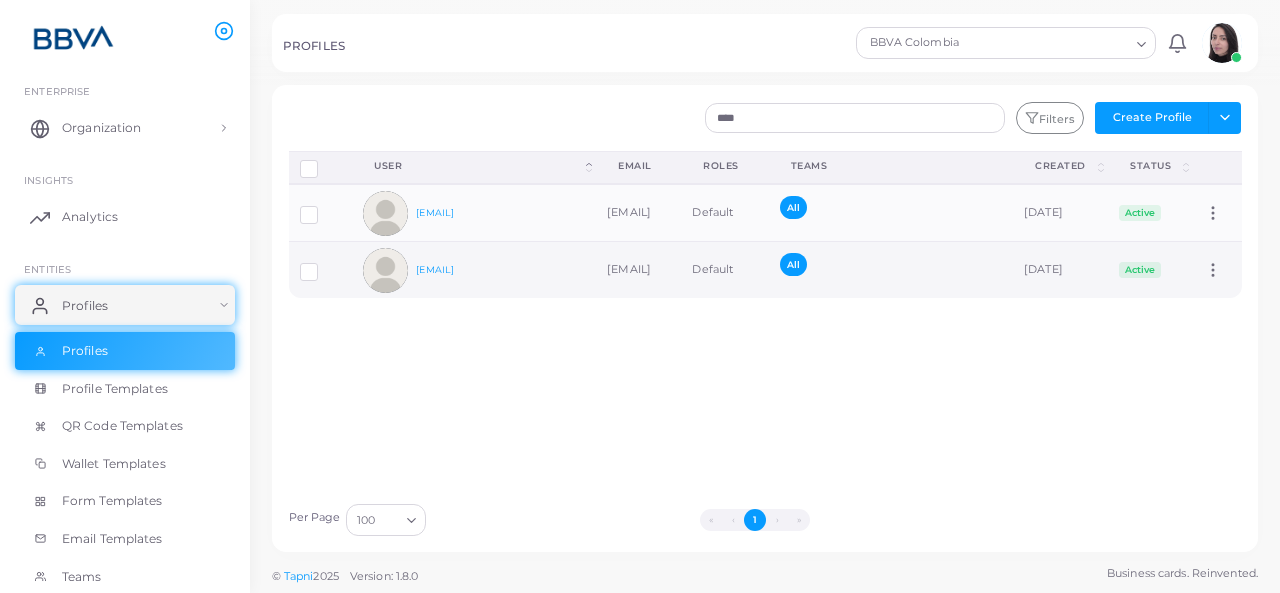 click at bounding box center (324, 264) 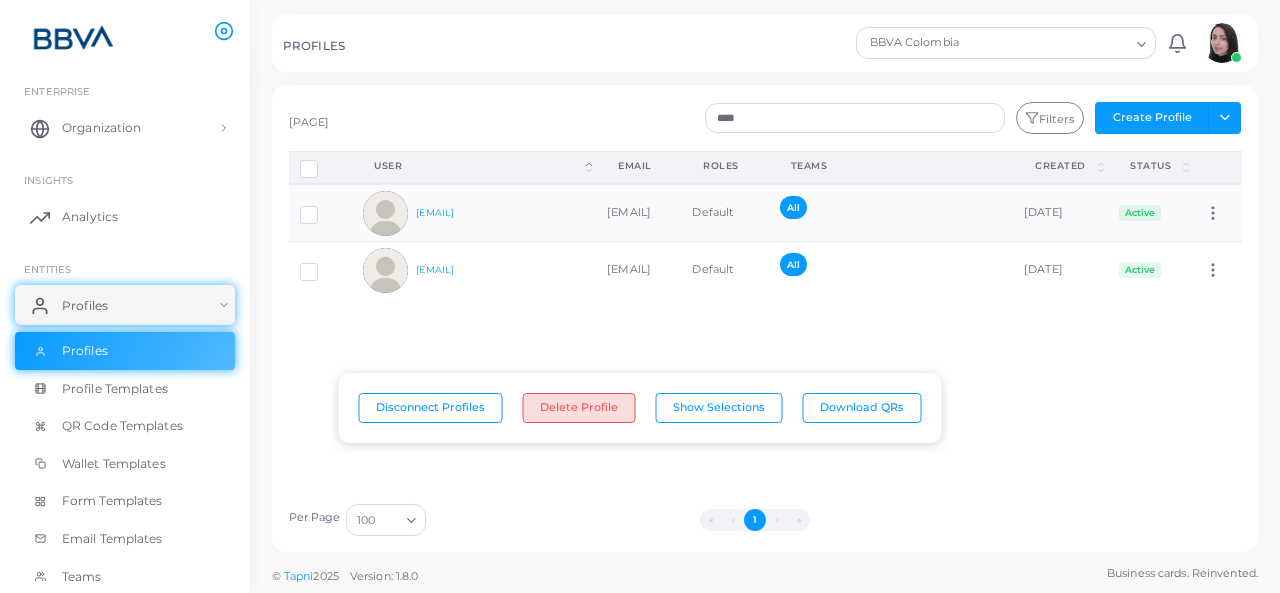click on "Delete Profile" at bounding box center (579, 408) 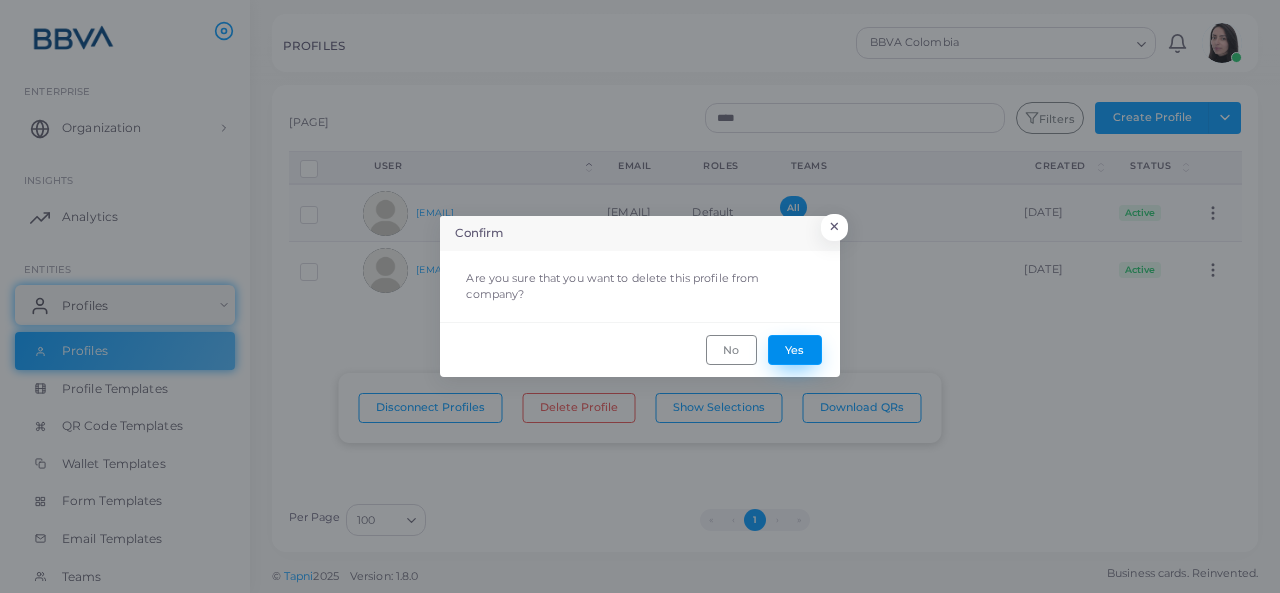 drag, startPoint x: 791, startPoint y: 356, endPoint x: 794, endPoint y: 340, distance: 16.27882 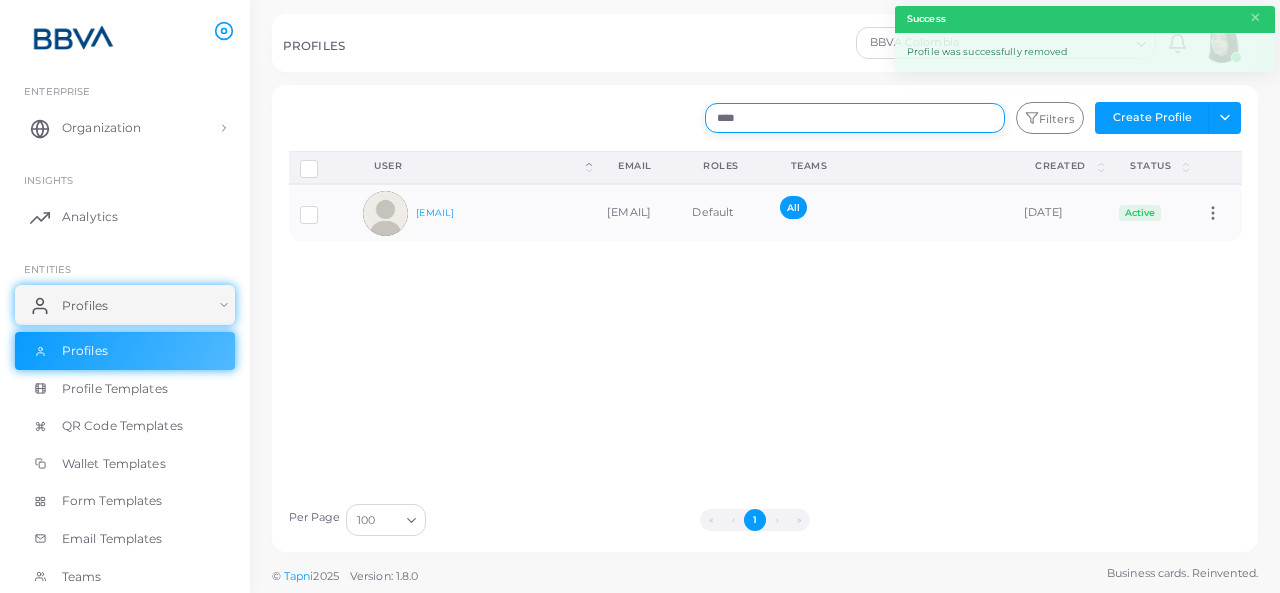 click on "****" at bounding box center (855, 118) 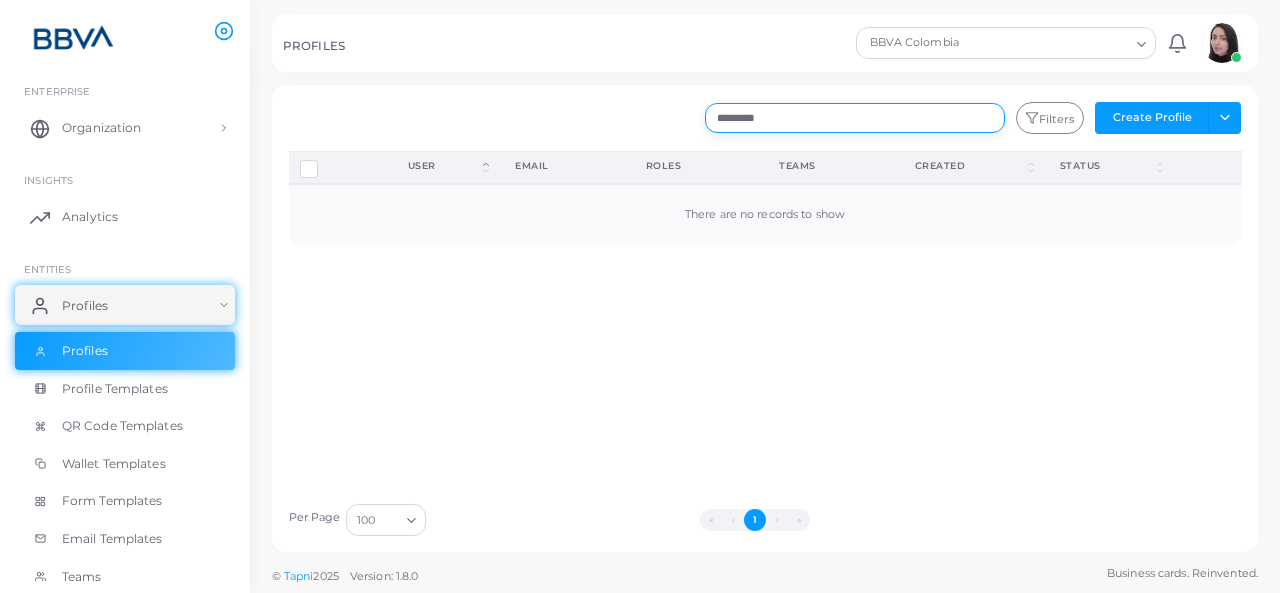 click on "*********" at bounding box center [855, 118] 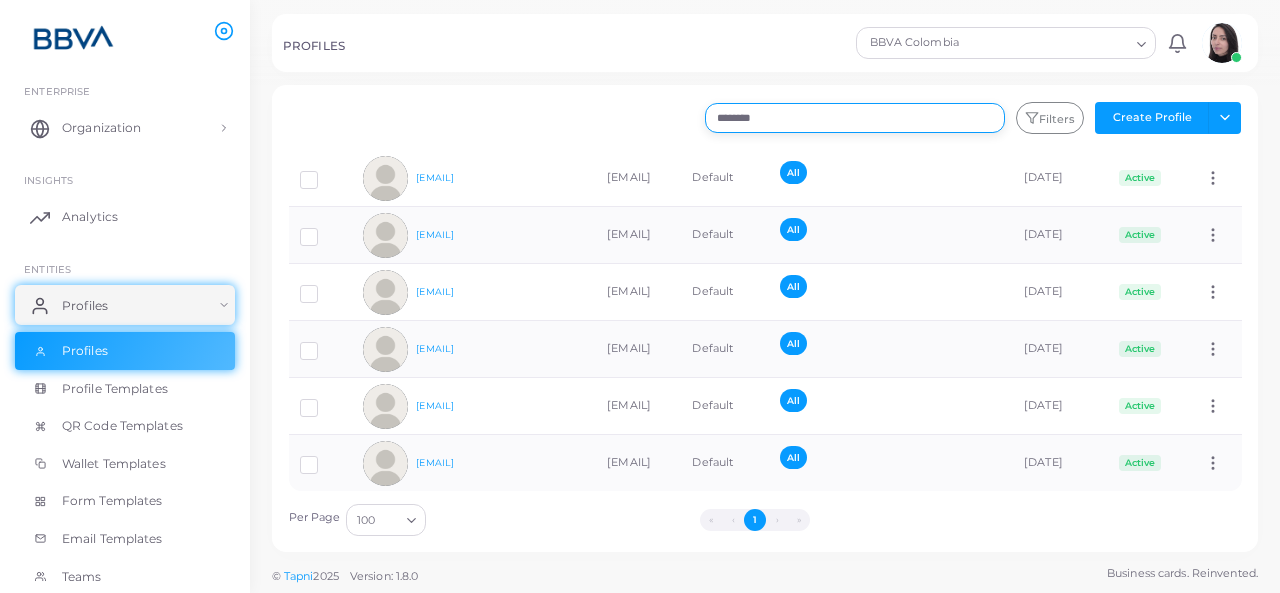 scroll, scrollTop: 454, scrollLeft: 0, axis: vertical 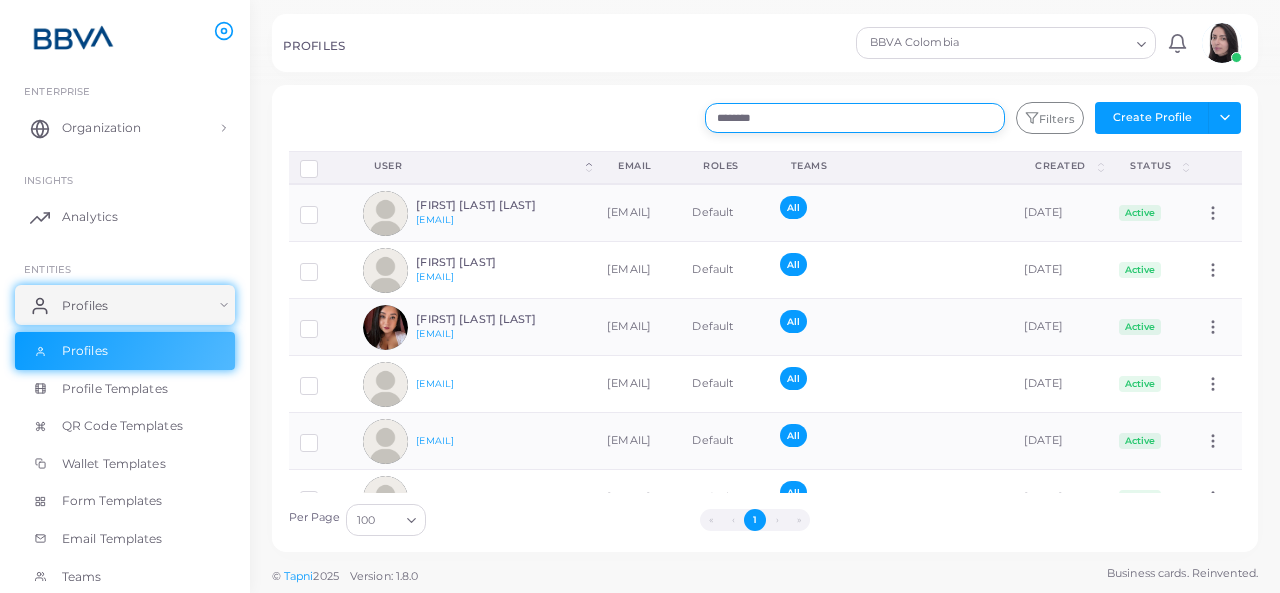 drag, startPoint x: 789, startPoint y: 115, endPoint x: 630, endPoint y: 125, distance: 159.31415 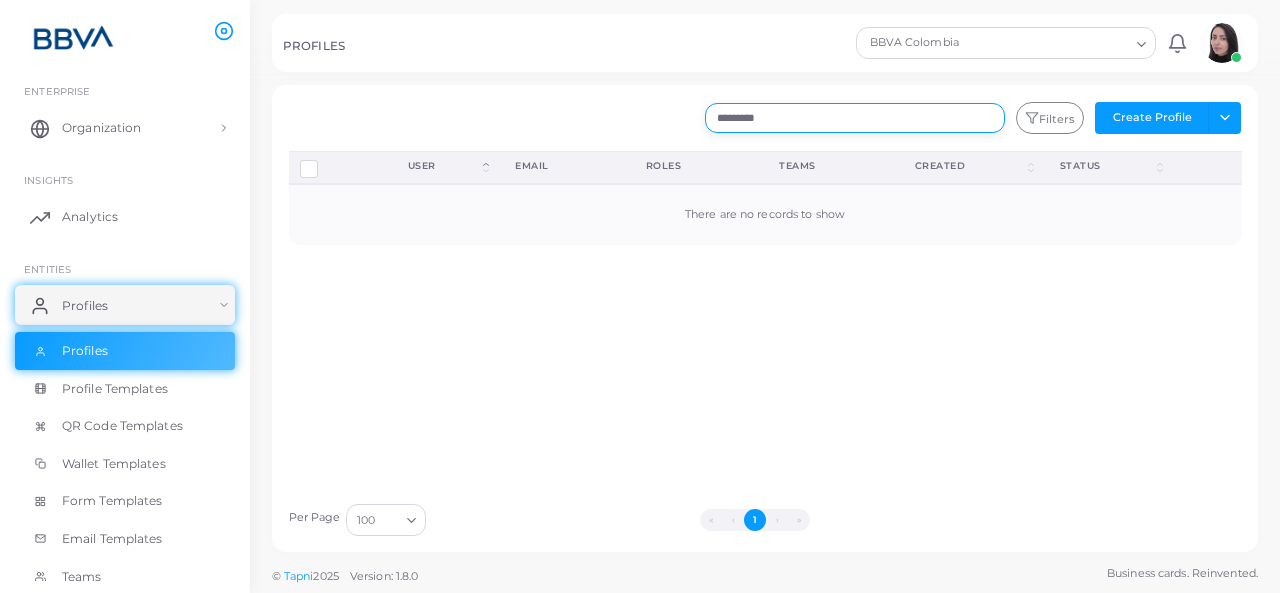 drag, startPoint x: 824, startPoint y: 111, endPoint x: 632, endPoint y: 90, distance: 193.14502 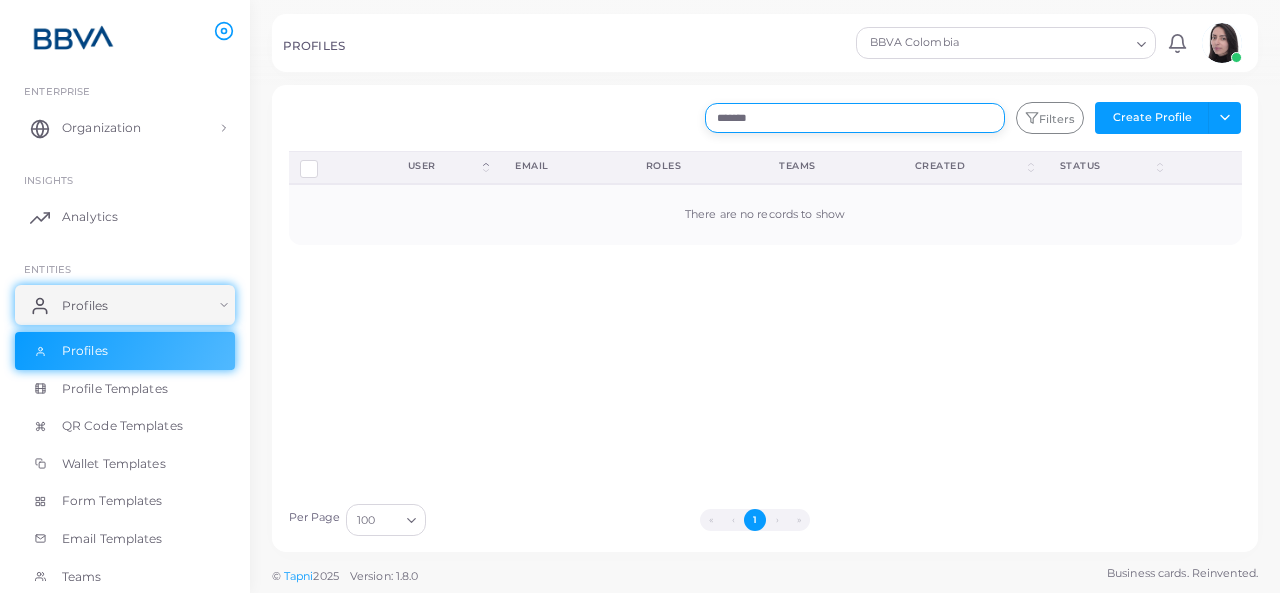 drag, startPoint x: 860, startPoint y: 117, endPoint x: 584, endPoint y: 115, distance: 276.00723 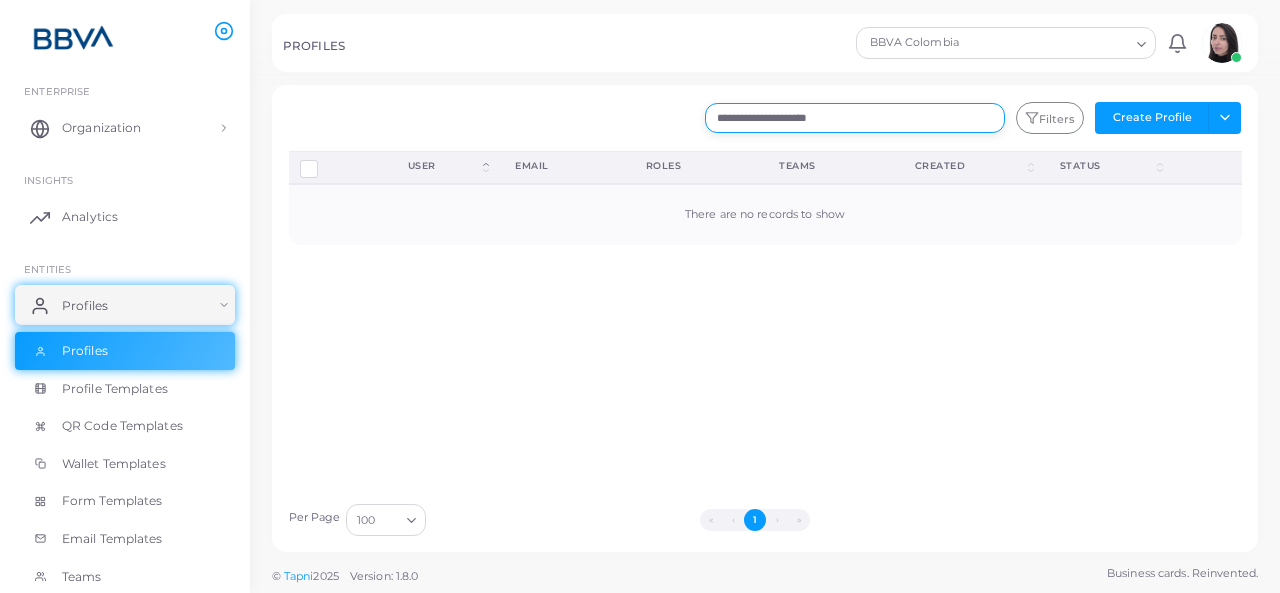 drag, startPoint x: 795, startPoint y: 119, endPoint x: 948, endPoint y: 119, distance: 153 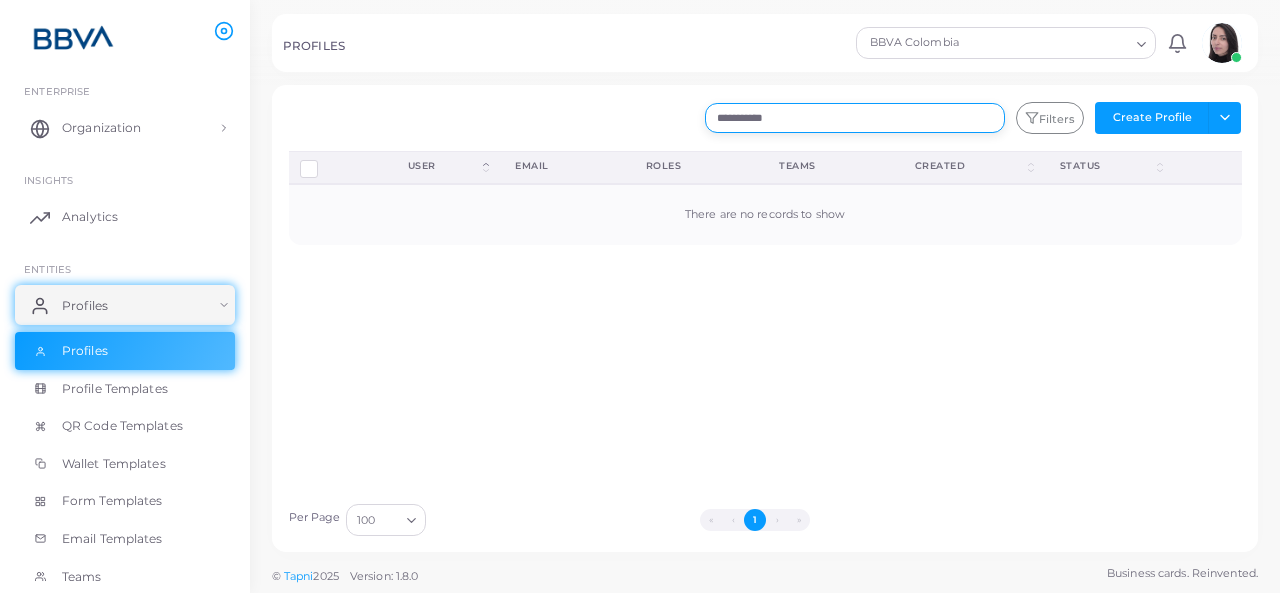 click on "**********" at bounding box center [855, 118] 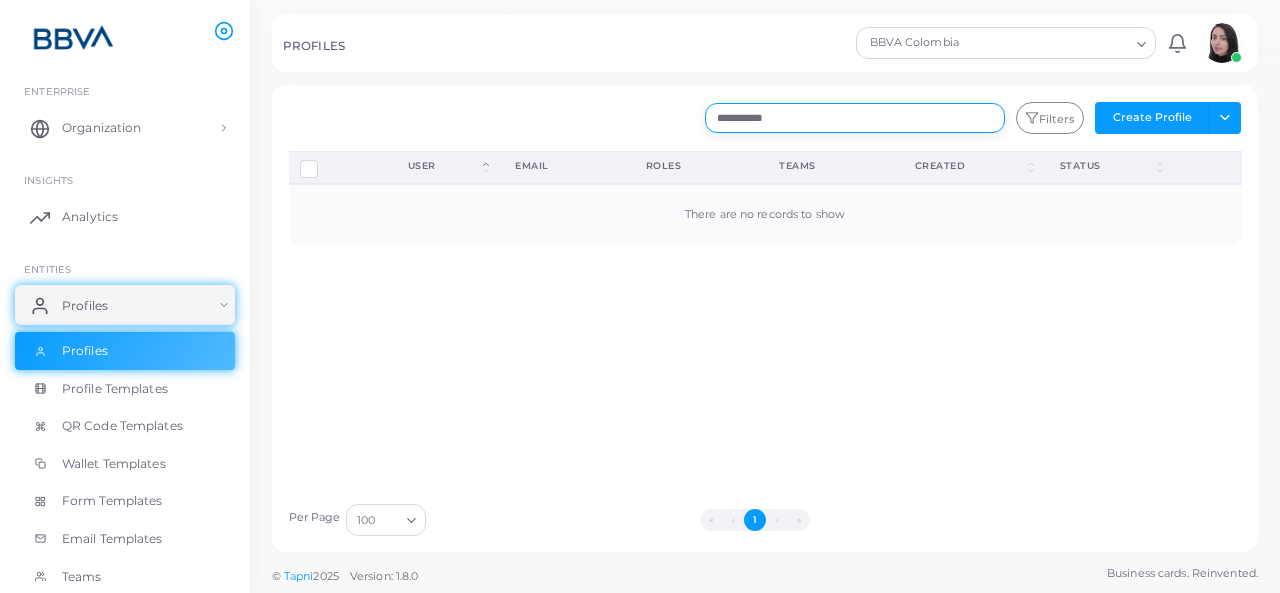 drag, startPoint x: 830, startPoint y: 121, endPoint x: 552, endPoint y: 115, distance: 278.06473 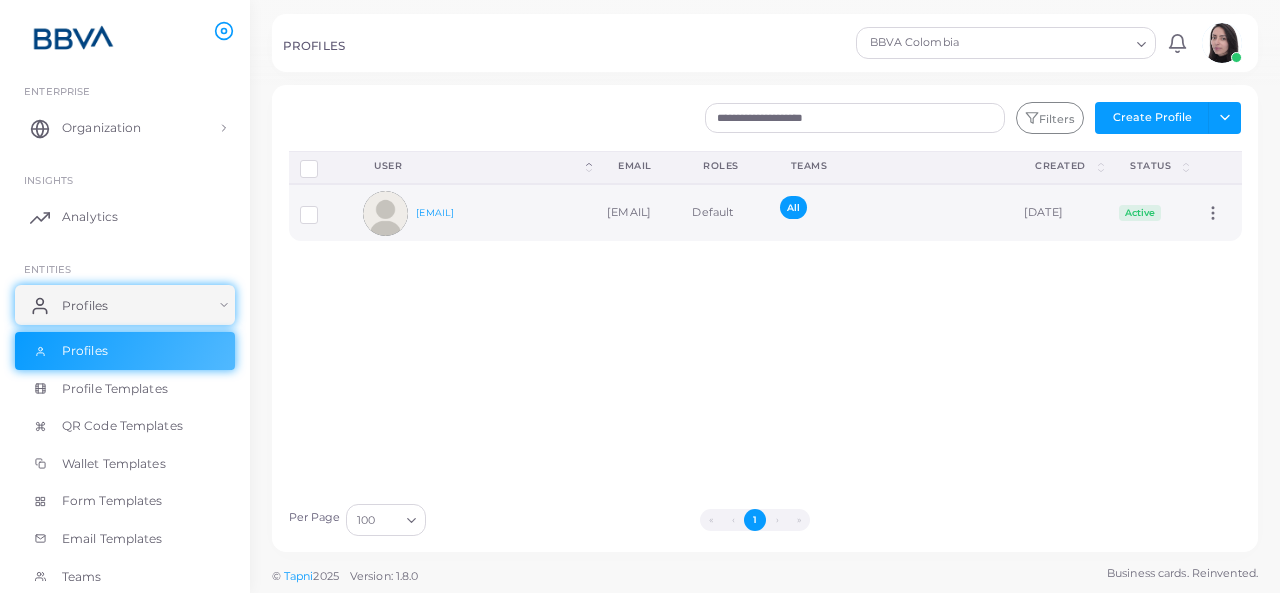 click at bounding box center [324, 207] 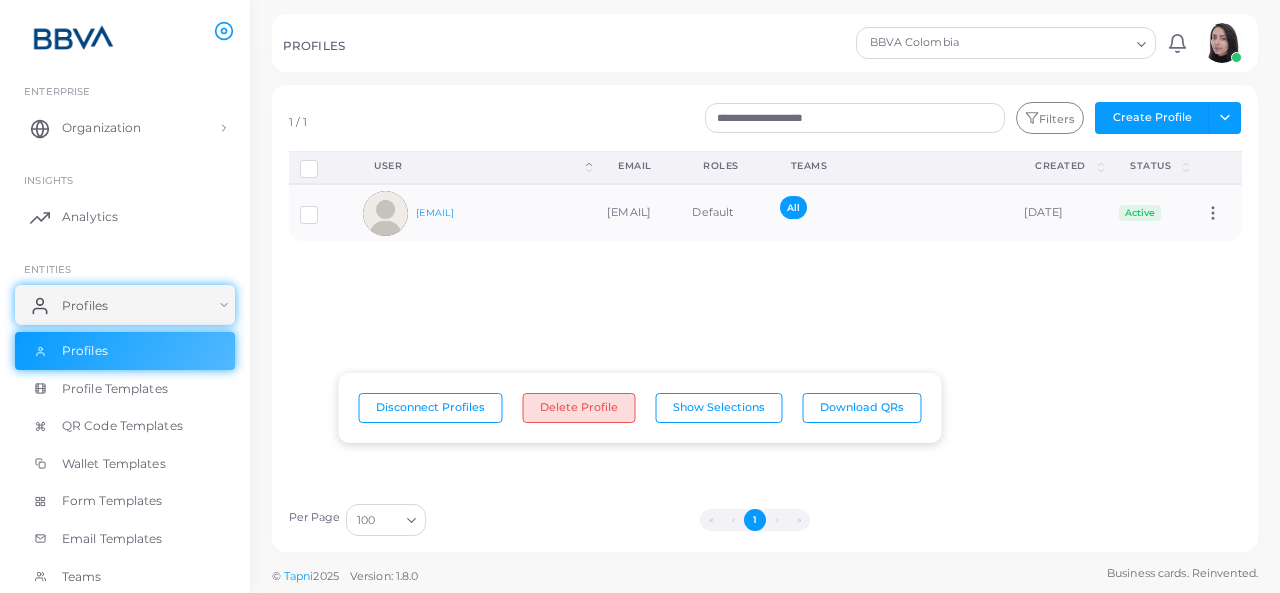 click on "Delete Profile" at bounding box center (579, 408) 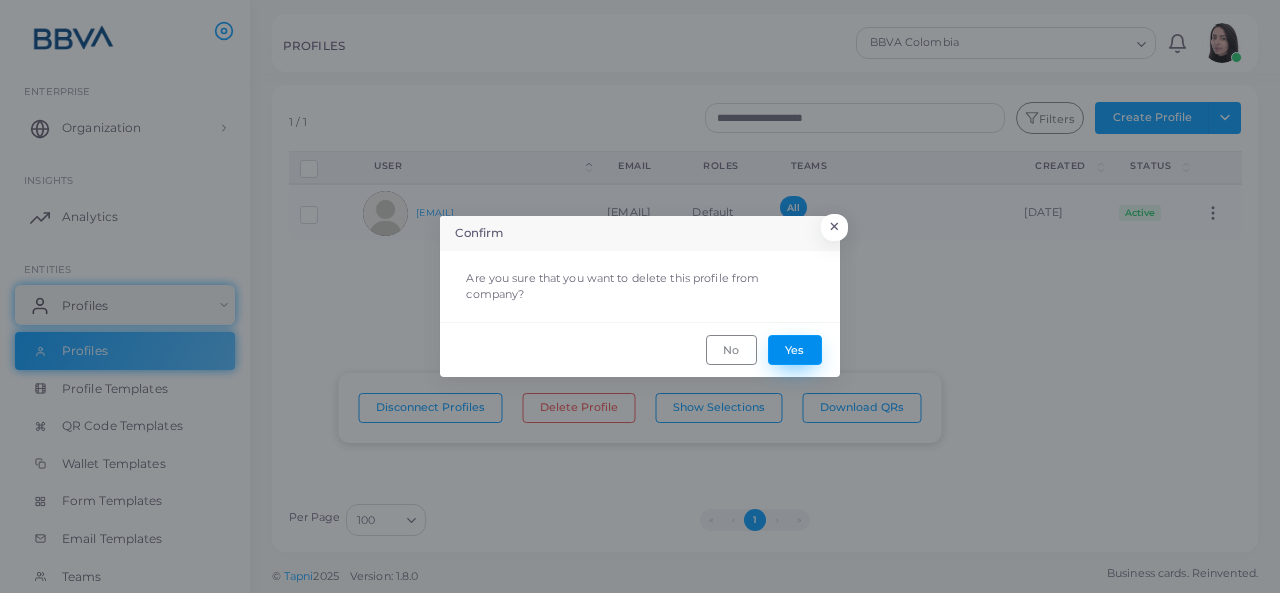 click on "Yes" at bounding box center (795, 350) 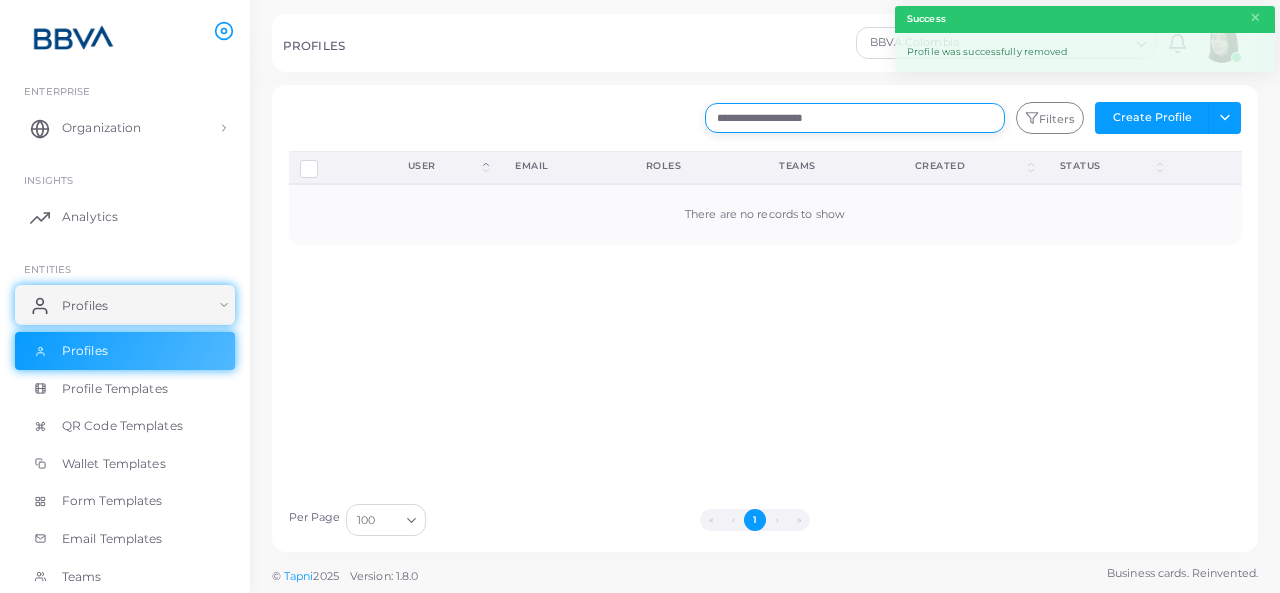 drag, startPoint x: 825, startPoint y: 120, endPoint x: 664, endPoint y: 113, distance: 161.1521 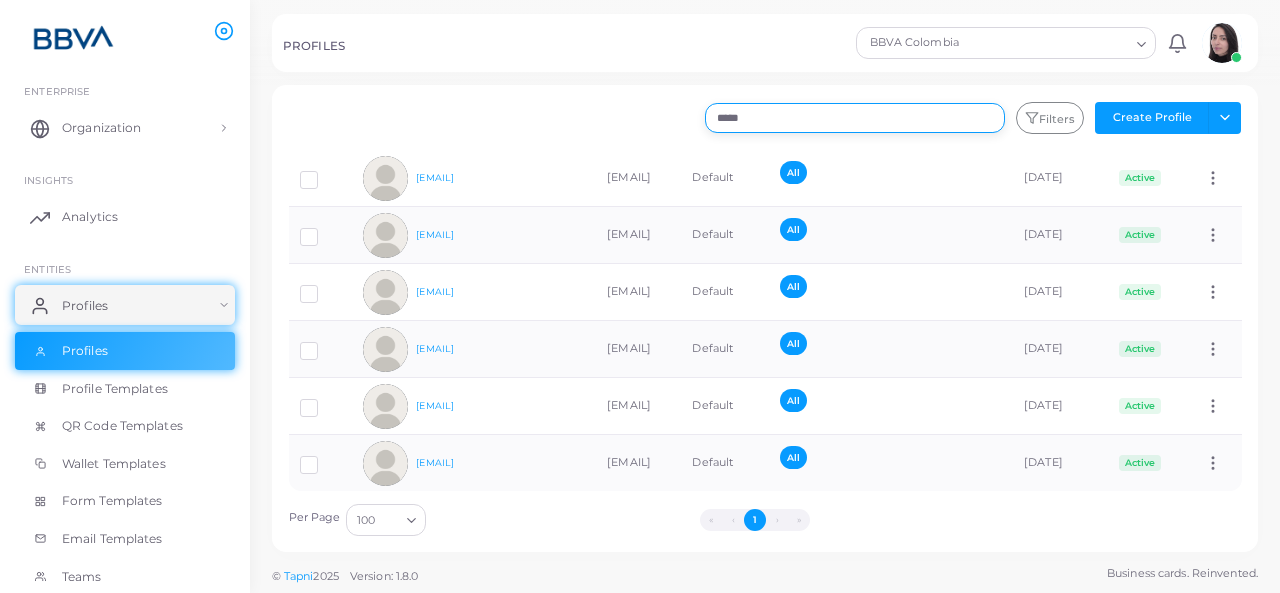 scroll, scrollTop: 567, scrollLeft: 0, axis: vertical 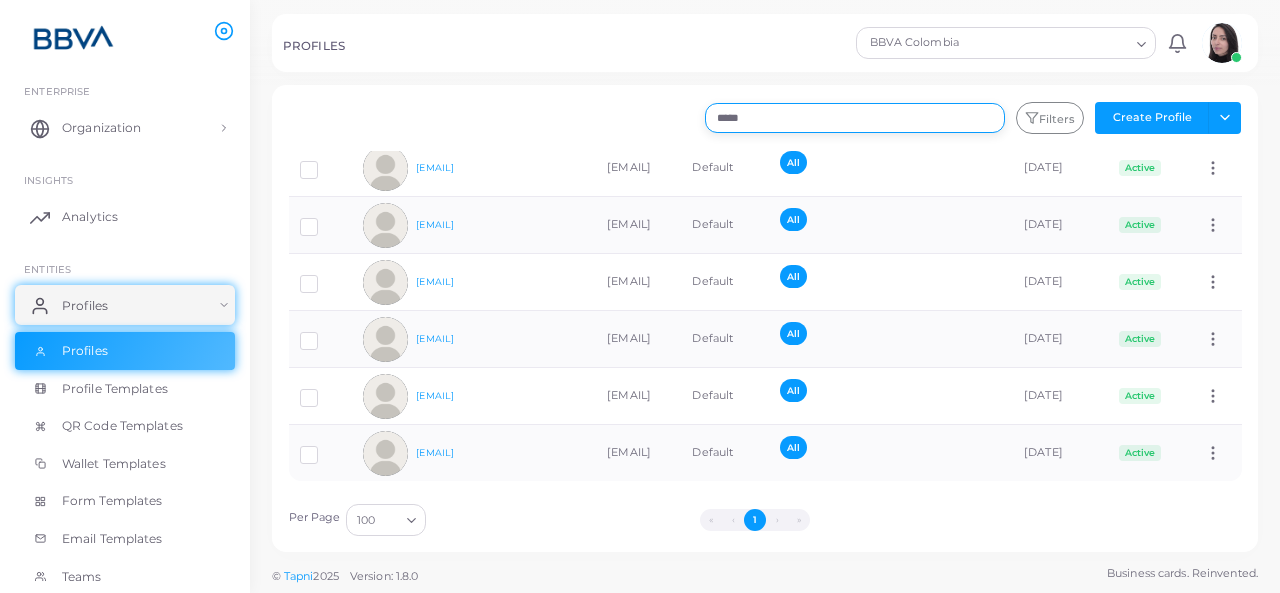 drag, startPoint x: 784, startPoint y: 112, endPoint x: 644, endPoint y: 127, distance: 140.80128 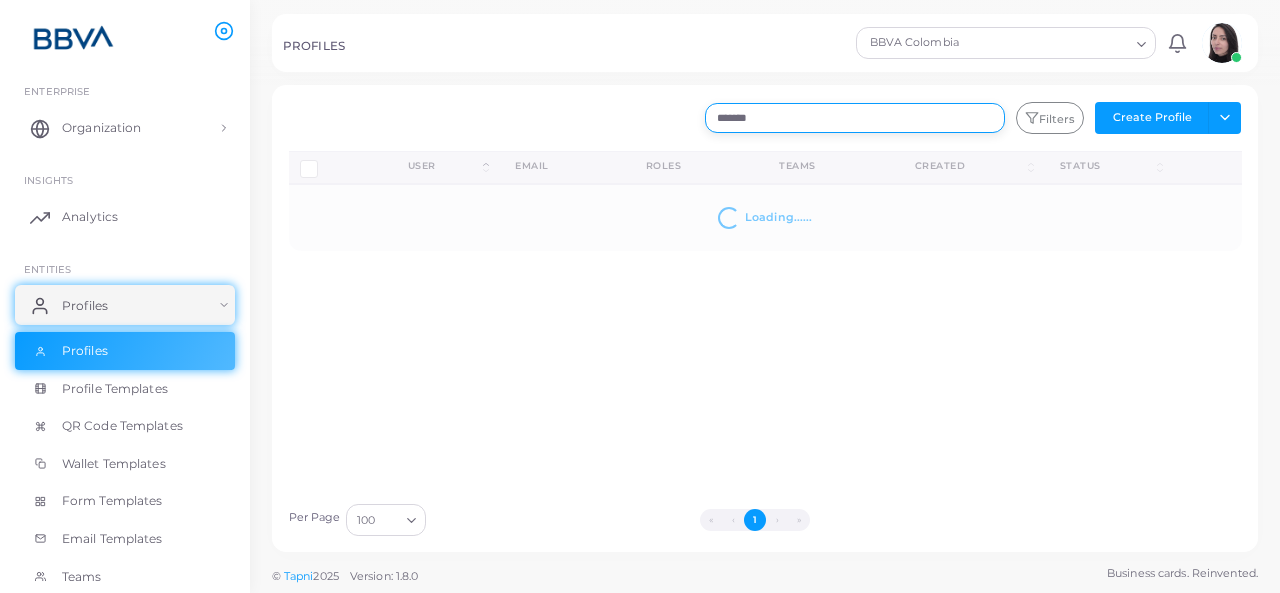 scroll, scrollTop: 0, scrollLeft: 0, axis: both 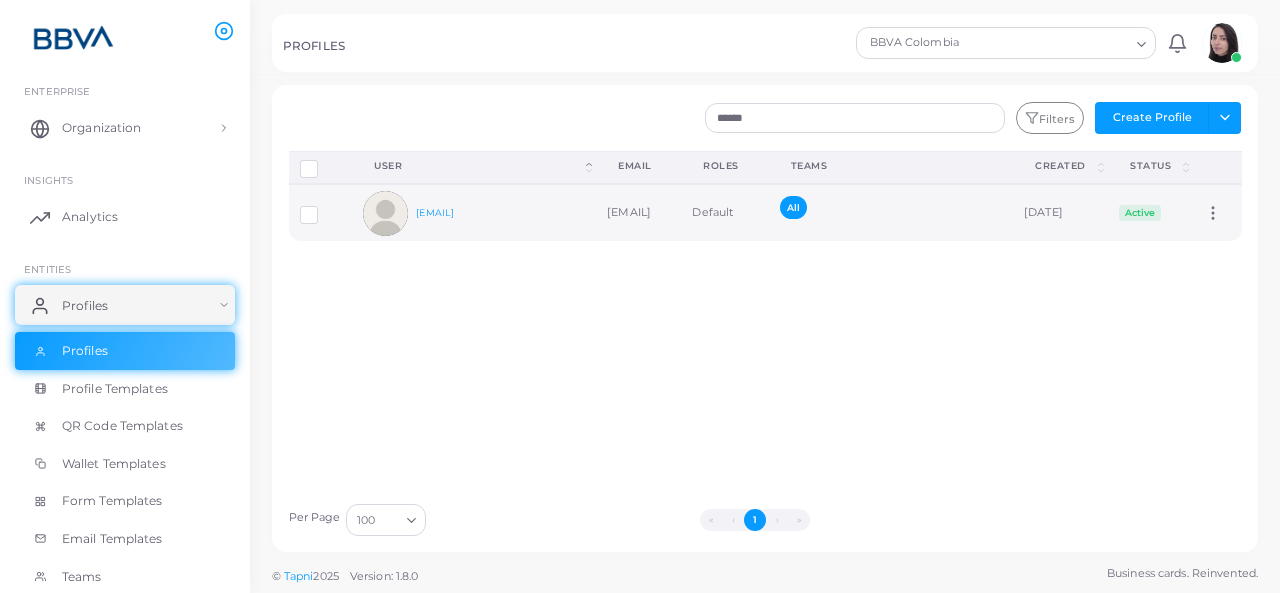 click at bounding box center (324, 207) 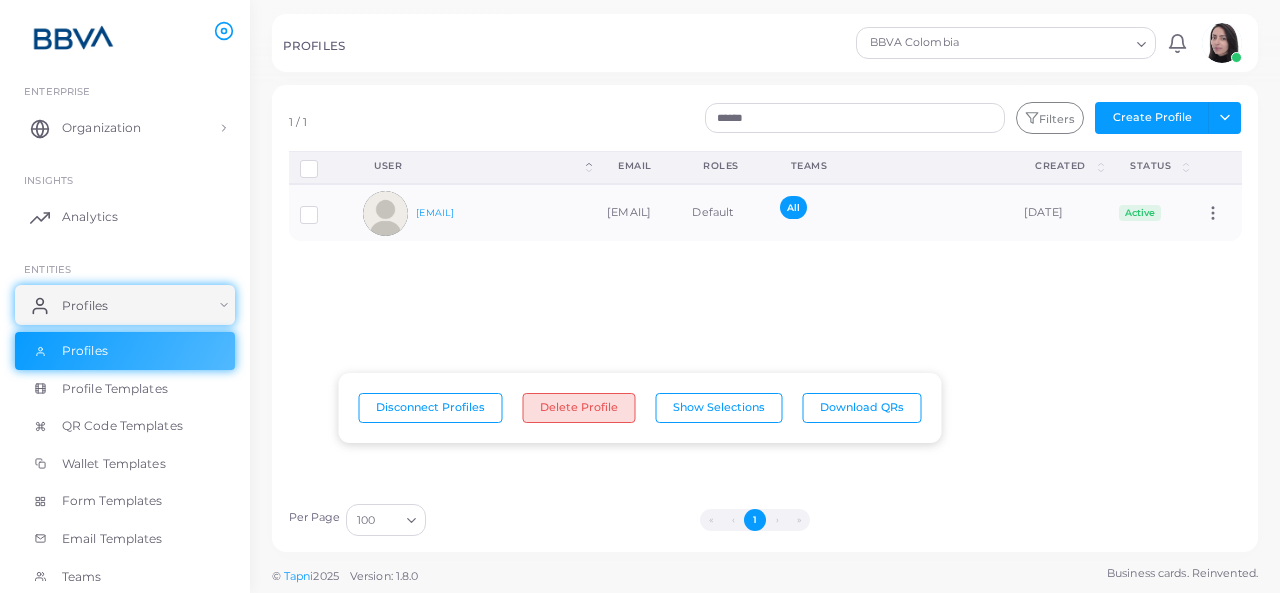 click on "Delete Profile" at bounding box center (579, 408) 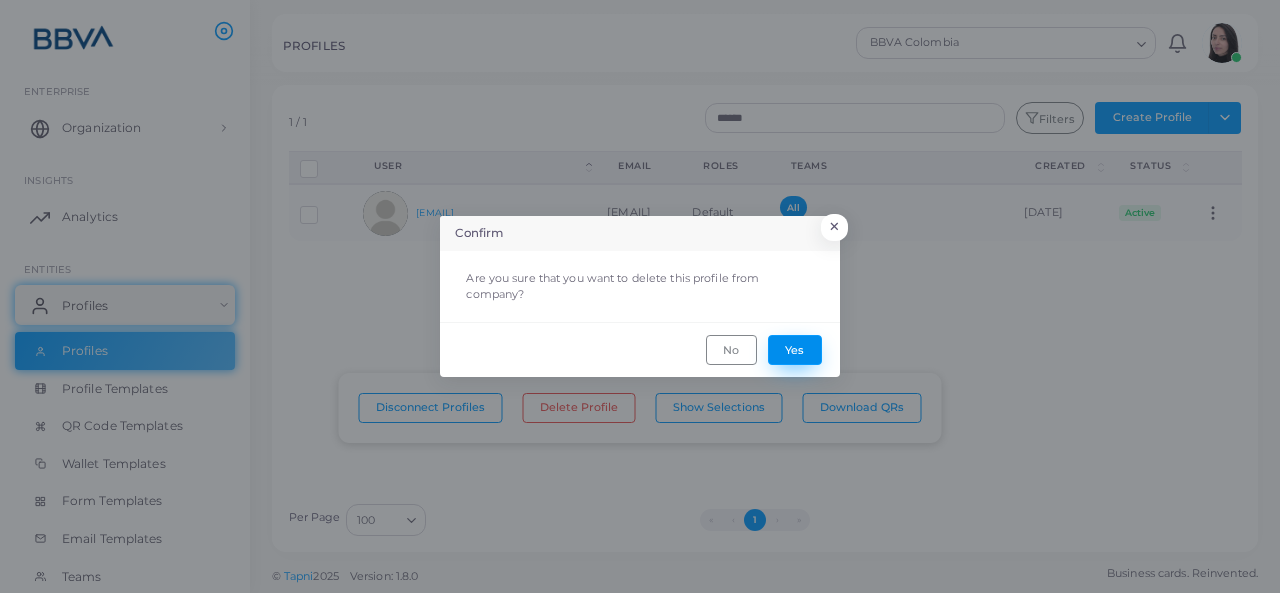 click on "Yes" at bounding box center (795, 350) 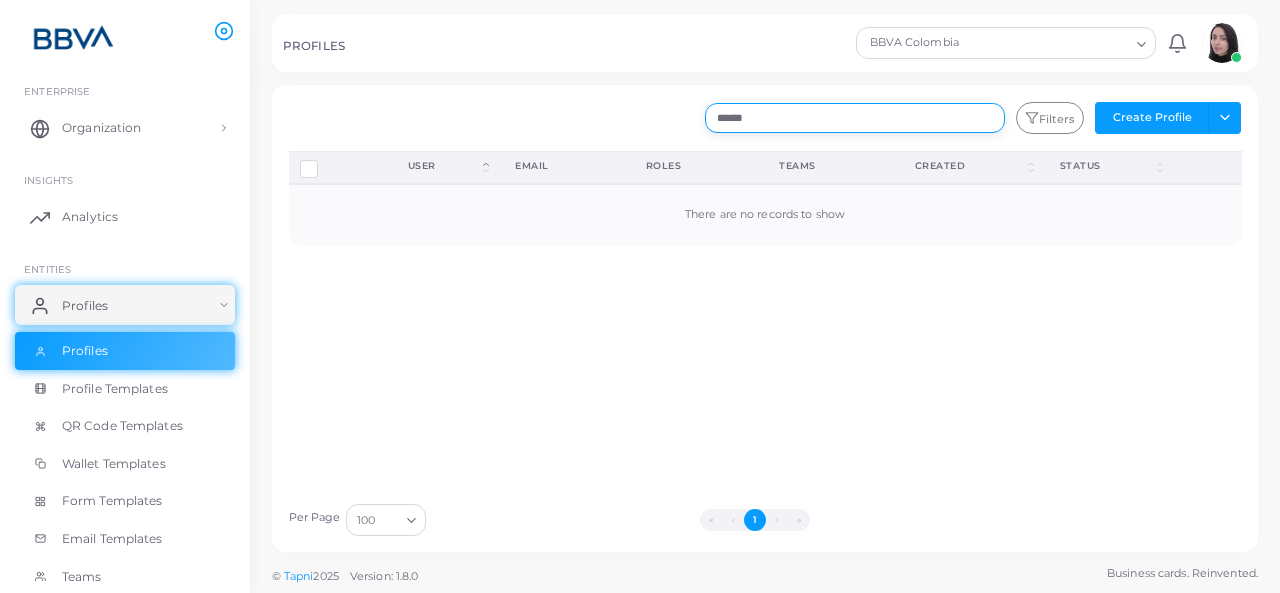 click on "******" at bounding box center (855, 118) 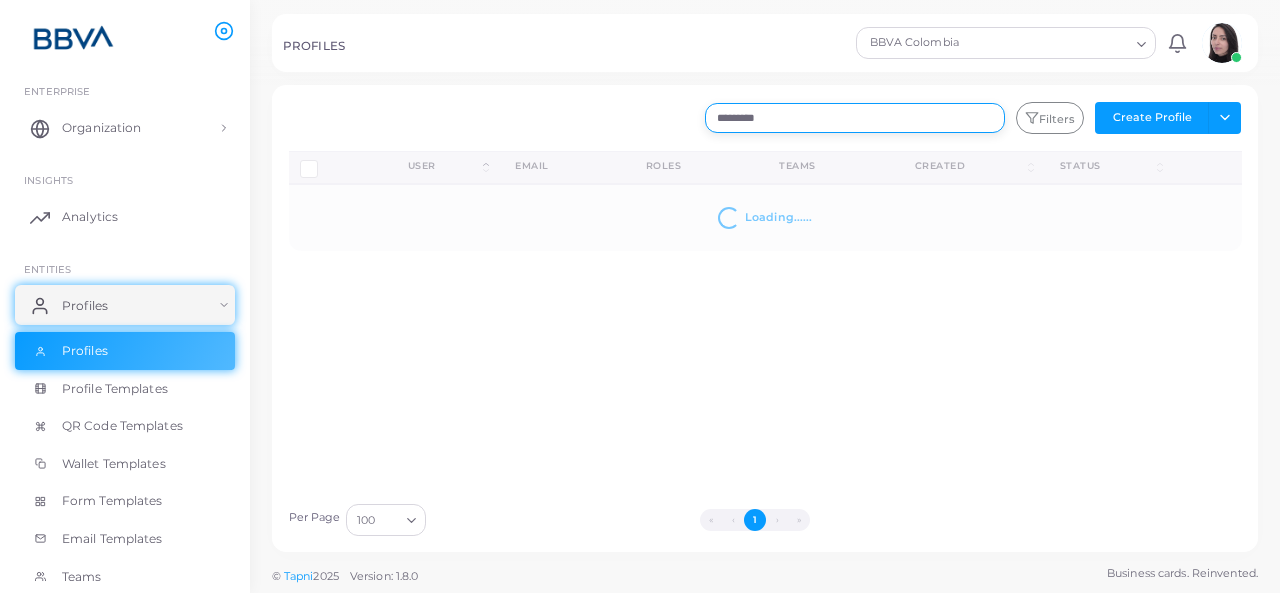 type on "*********" 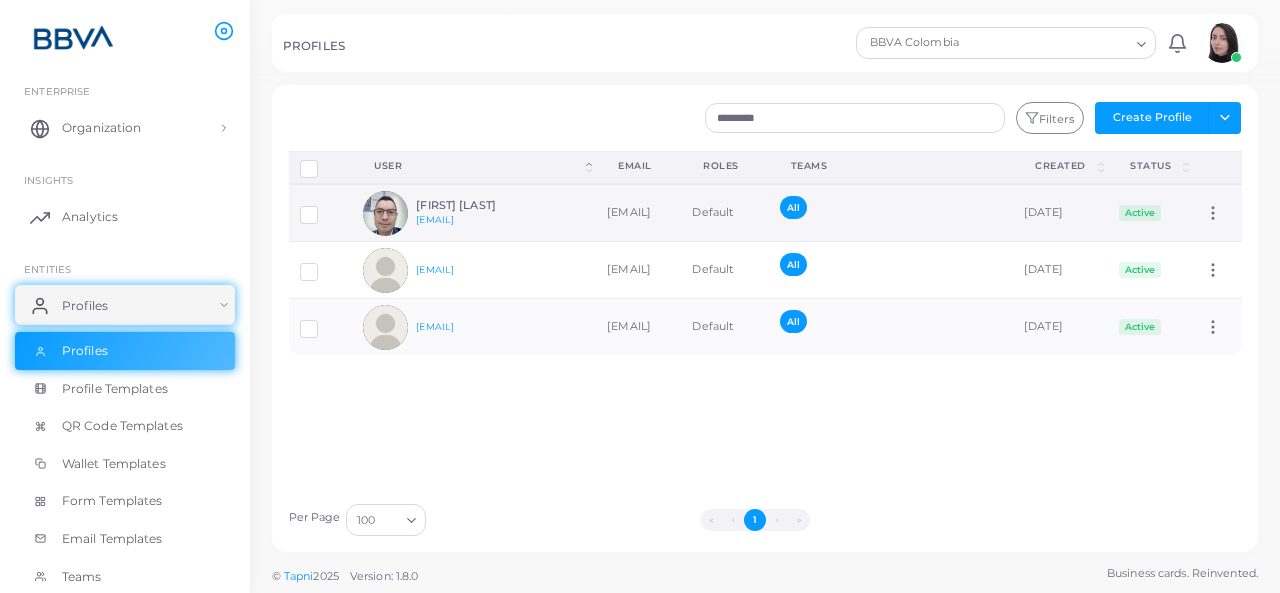 click at bounding box center (324, 207) 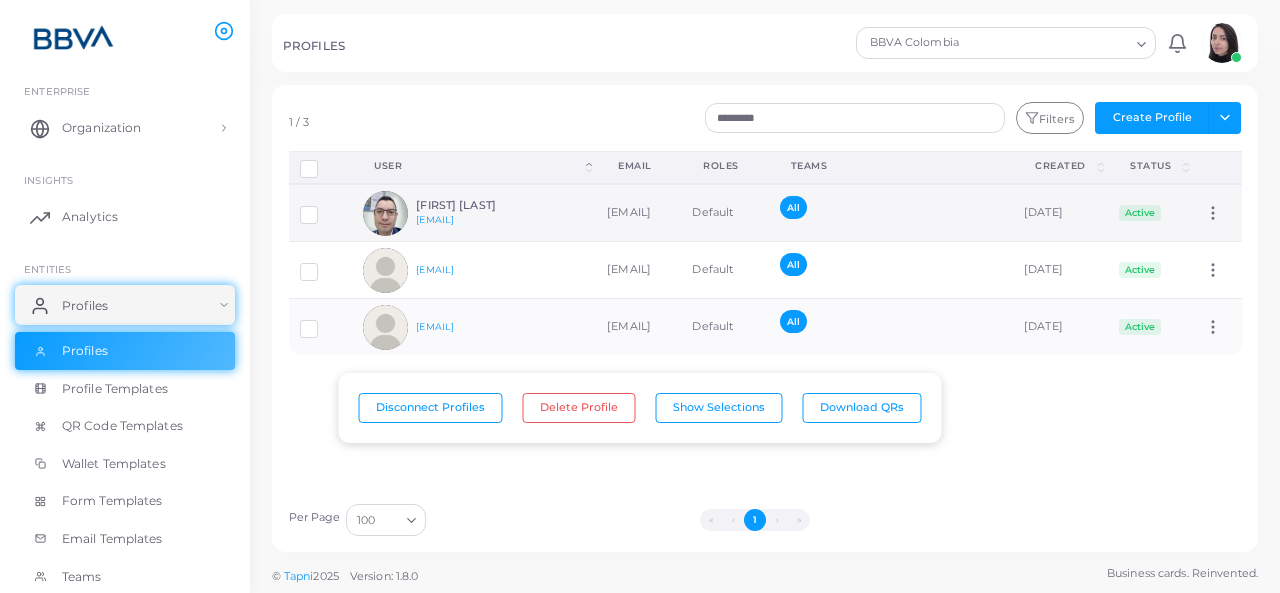 drag, startPoint x: 580, startPoint y: 213, endPoint x: 774, endPoint y: 211, distance: 194.01031 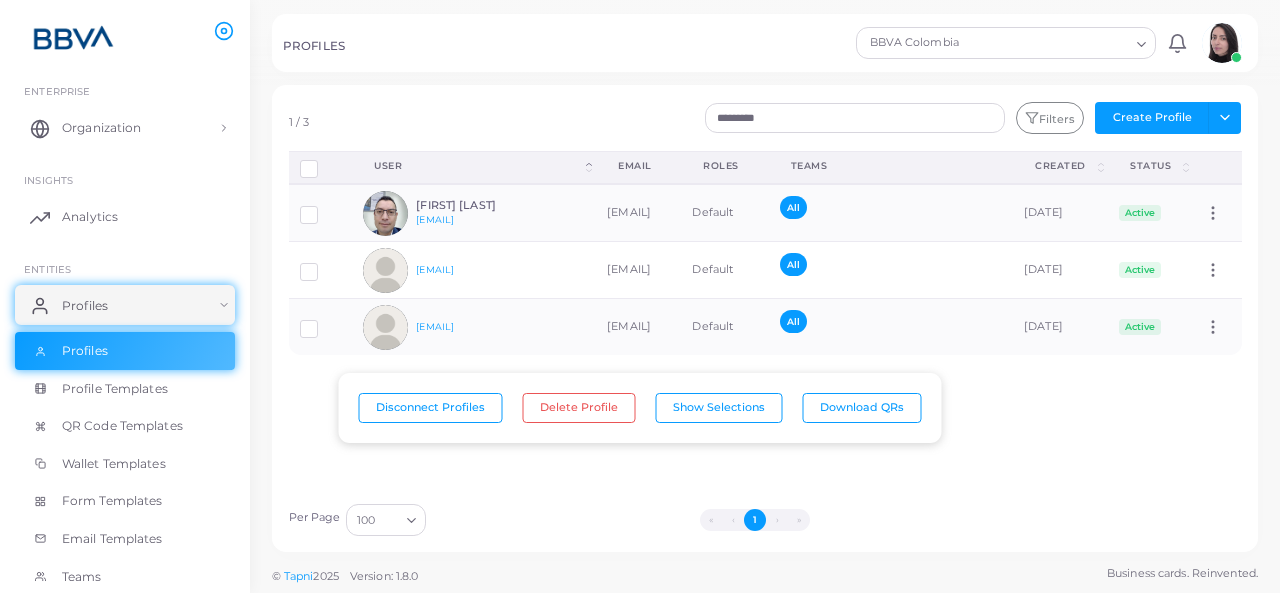 copy on "[EMAIL]" 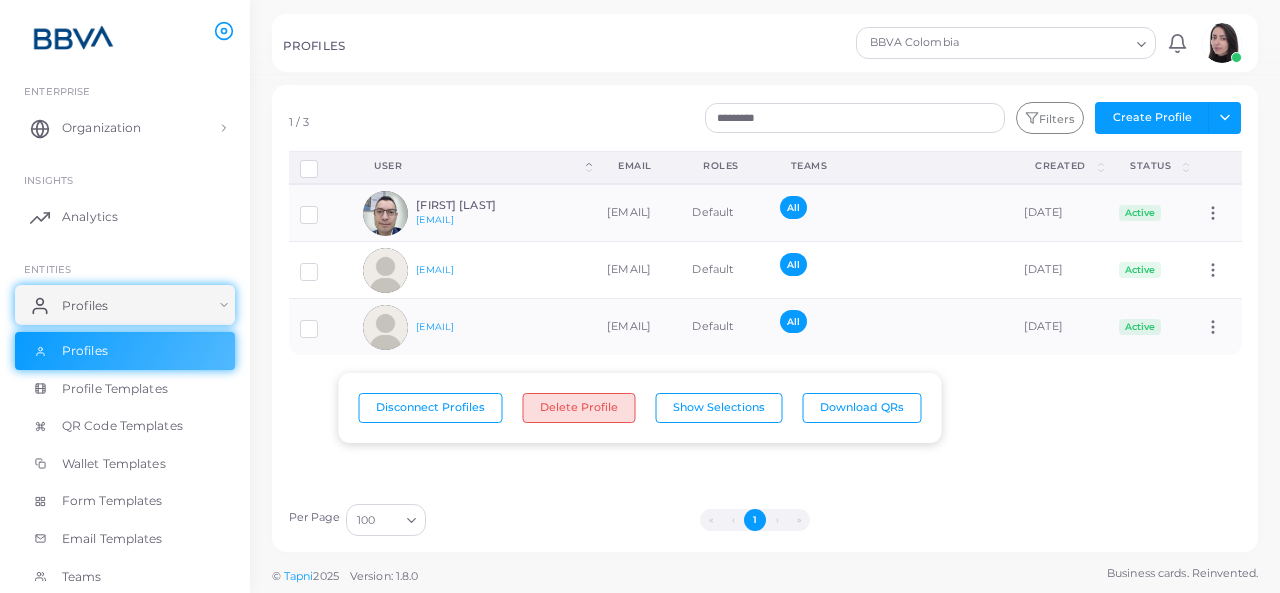 click on "Delete Profile" at bounding box center [579, 408] 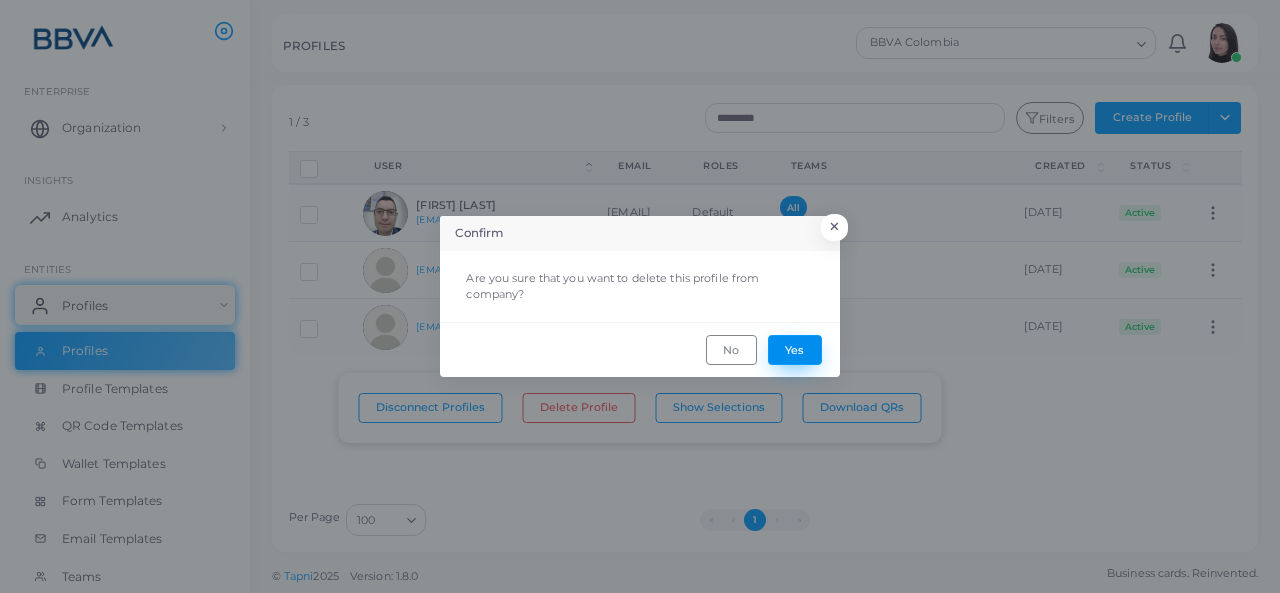 click on "Yes" at bounding box center [795, 350] 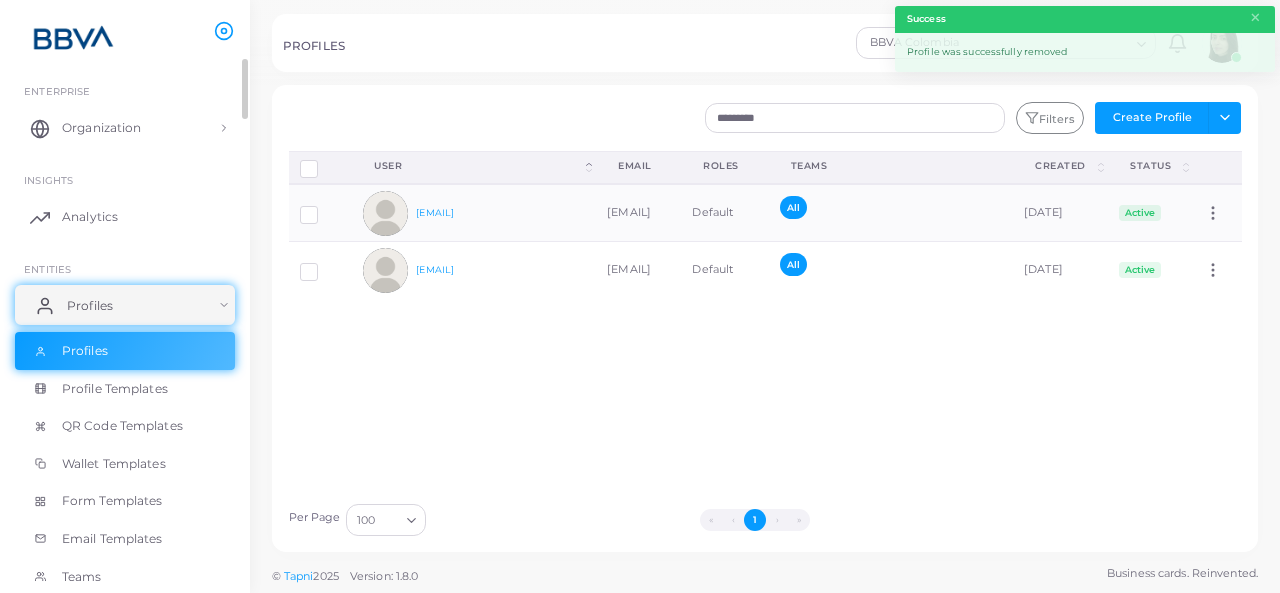 click on "Profiles" at bounding box center [125, 305] 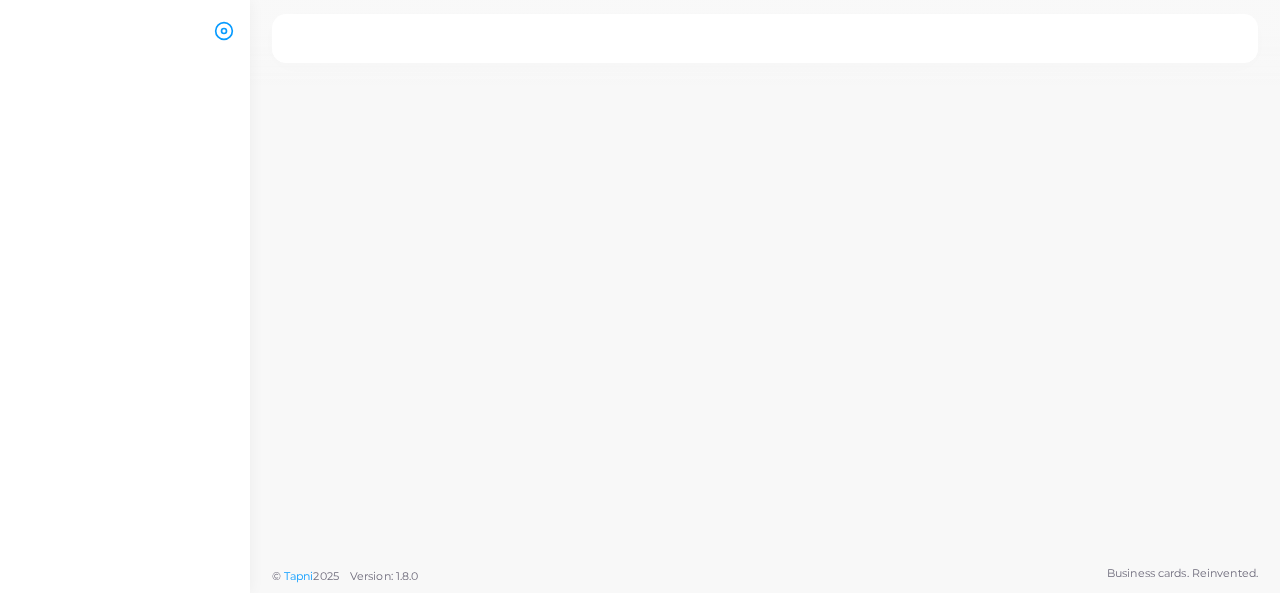 scroll, scrollTop: 0, scrollLeft: 0, axis: both 